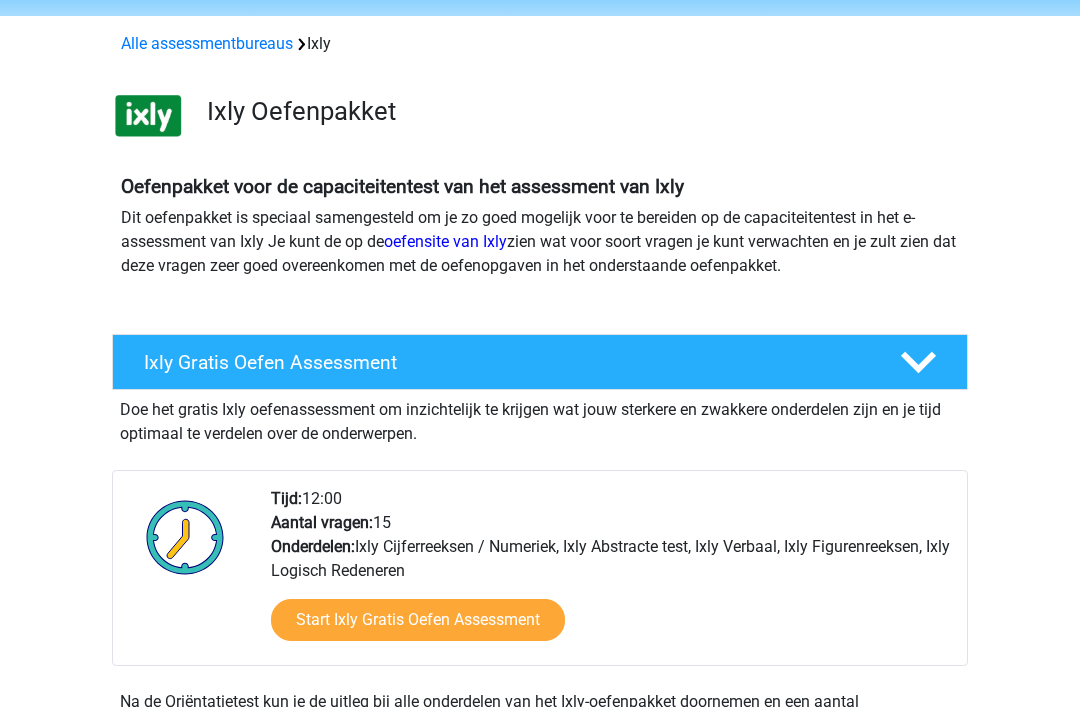 scroll, scrollTop: 70, scrollLeft: 0, axis: vertical 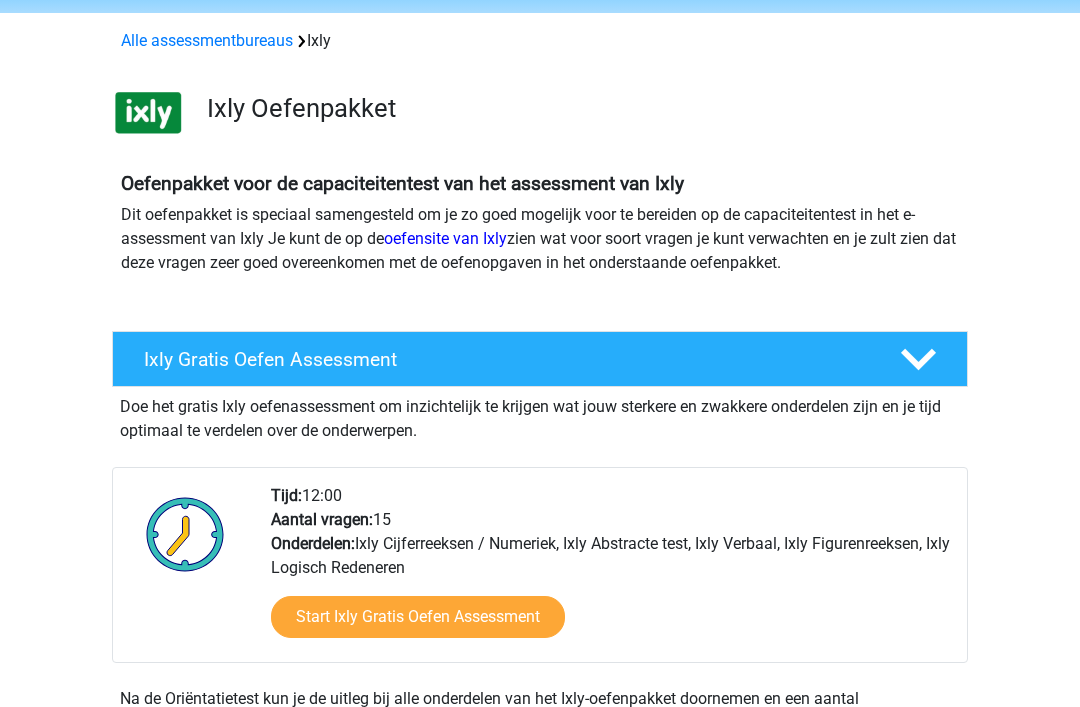 click on "Start Ixly Gratis Oefen Assessment" at bounding box center (418, 618) 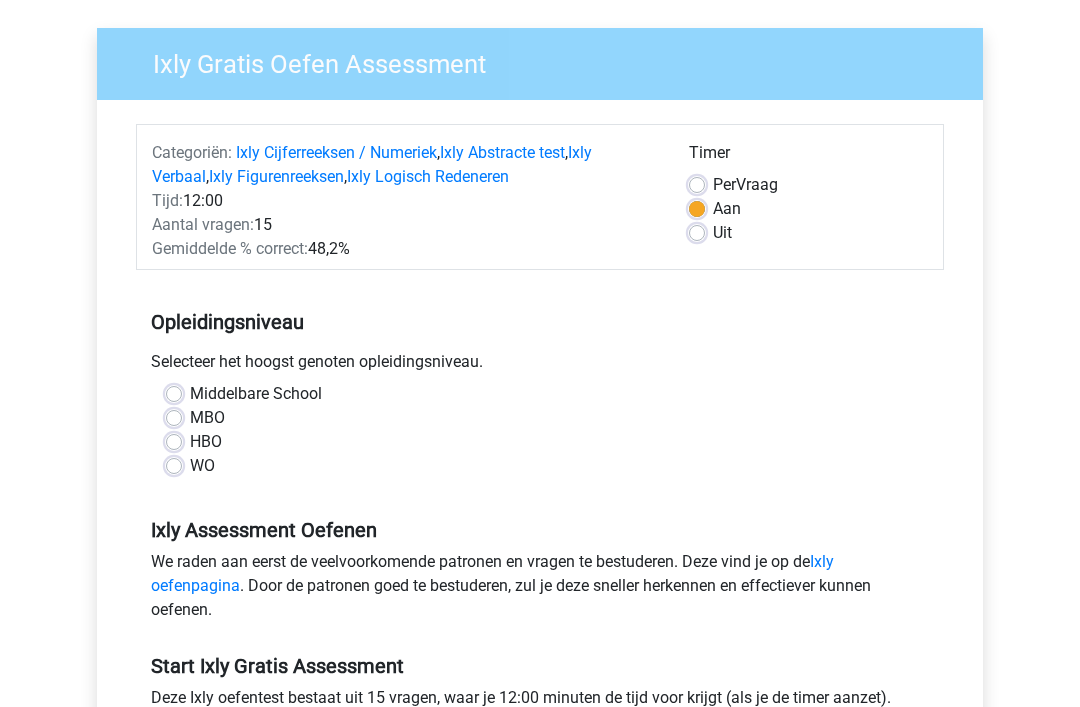 scroll, scrollTop: 135, scrollLeft: 0, axis: vertical 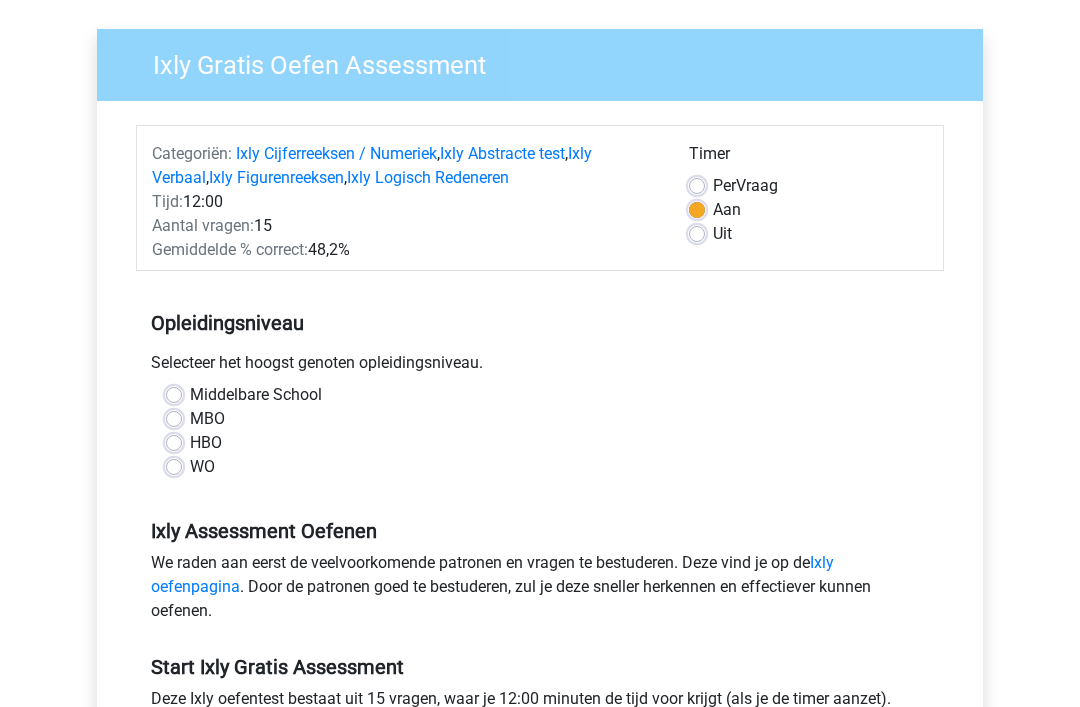 click on "MBO" at bounding box center [207, 419] 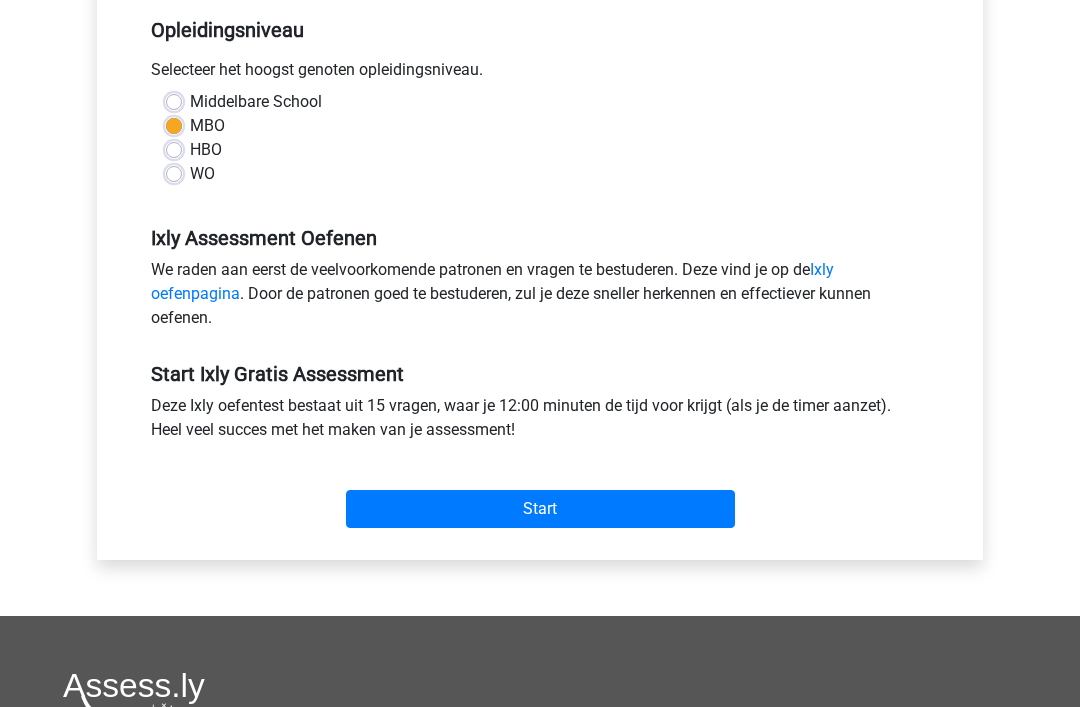 scroll, scrollTop: 444, scrollLeft: 0, axis: vertical 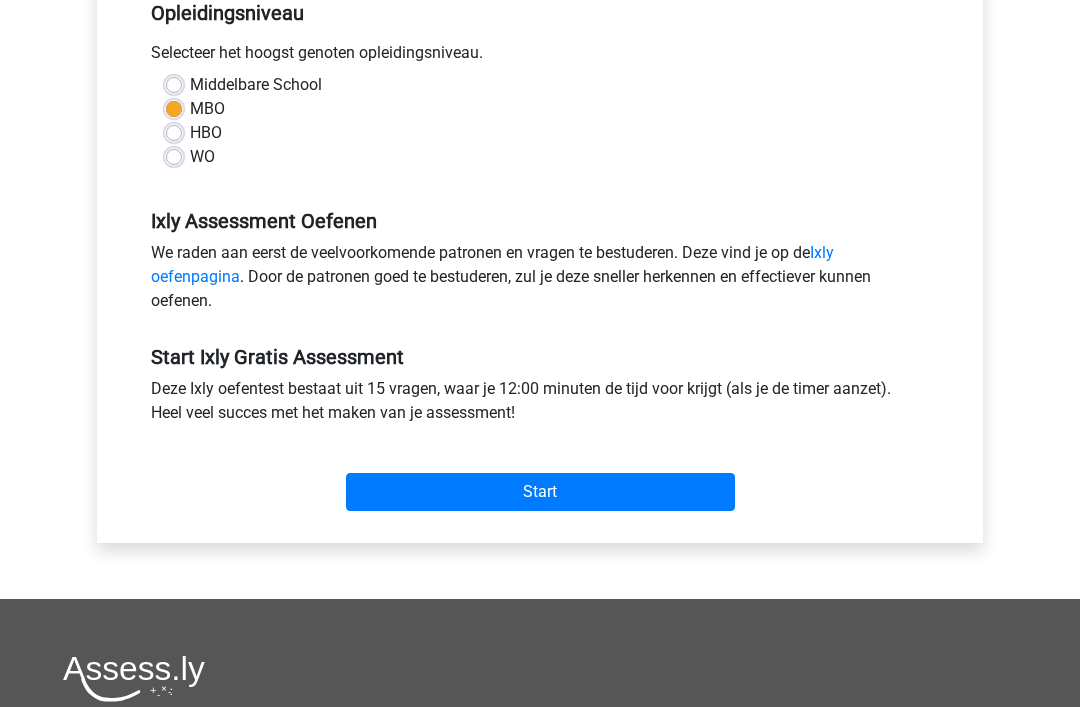 click on "Start" at bounding box center (540, 493) 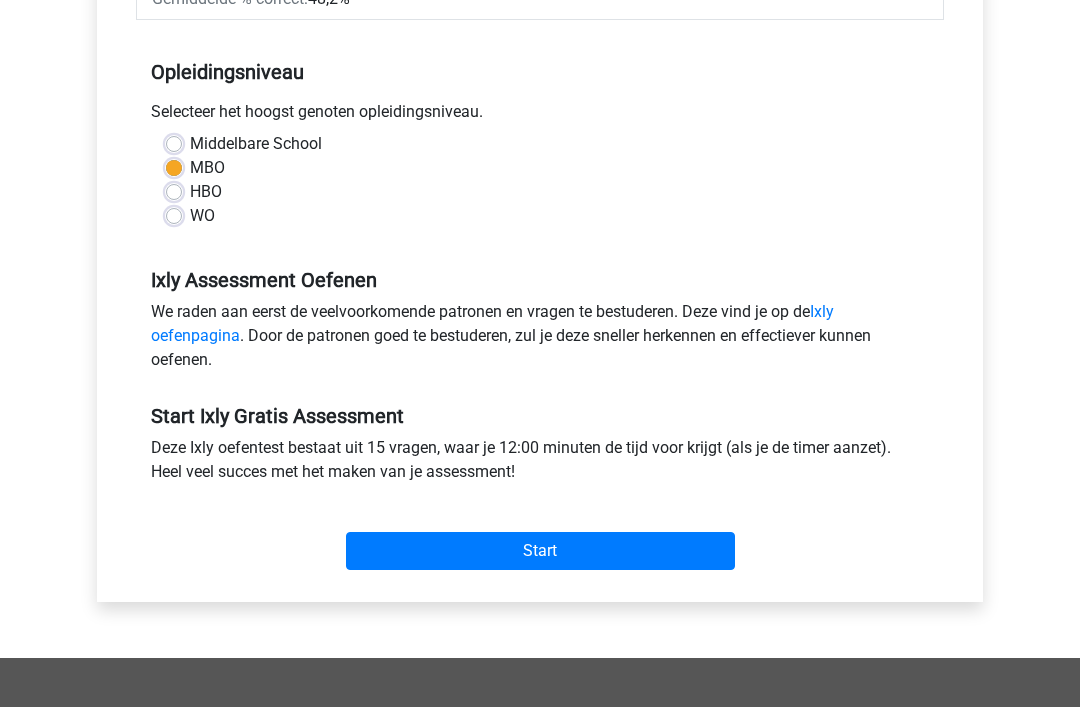 scroll, scrollTop: 384, scrollLeft: 0, axis: vertical 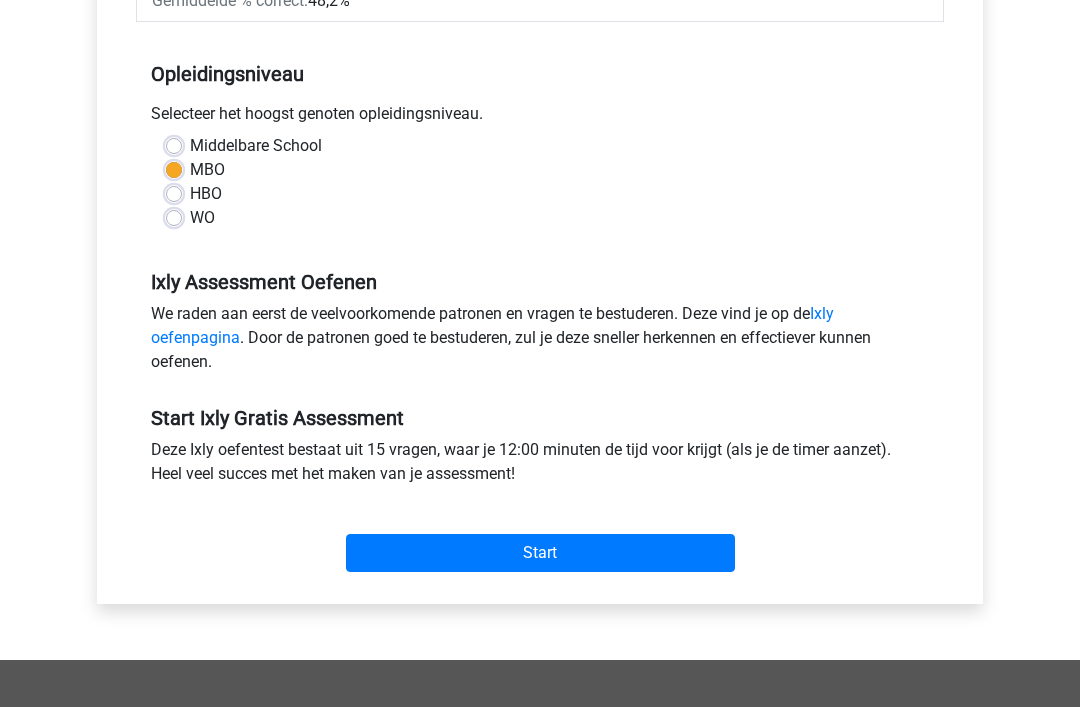 click on "Ixly
oefenpagina" at bounding box center [492, 325] 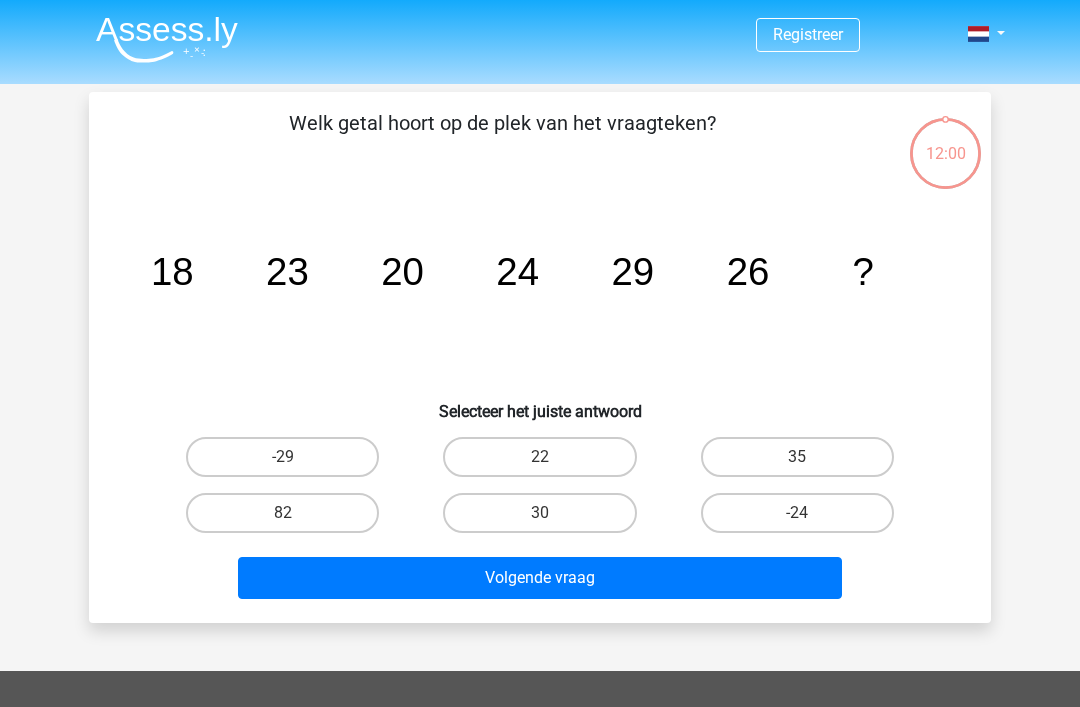 scroll, scrollTop: 0, scrollLeft: 0, axis: both 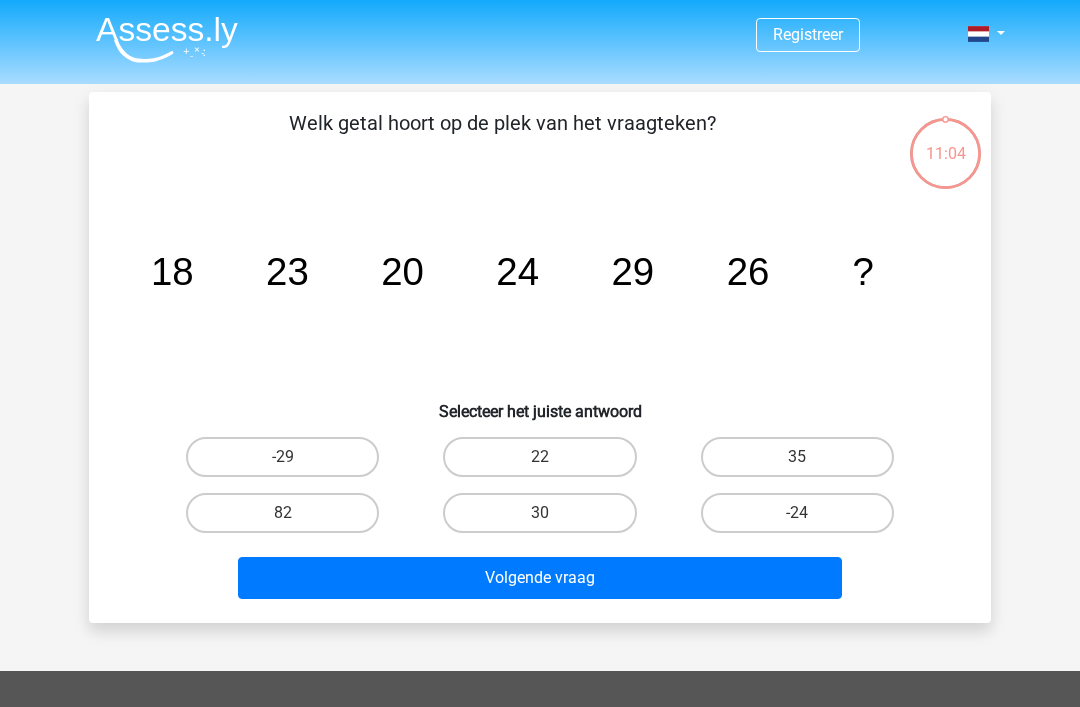 click on "30" at bounding box center (539, 513) 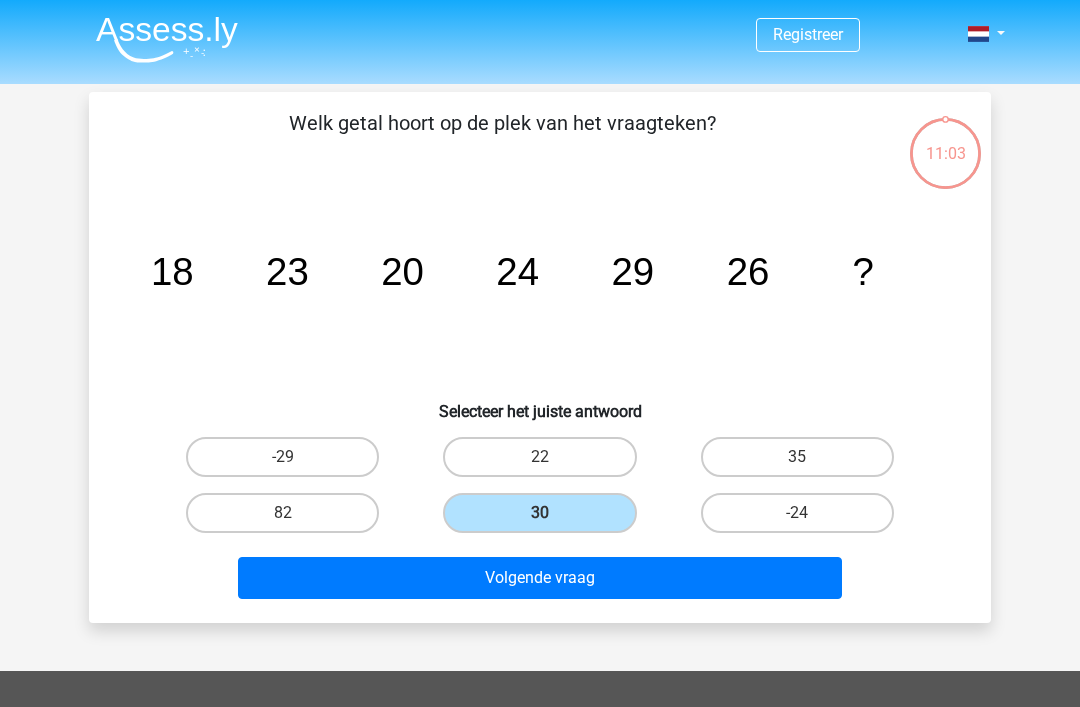 click on "Volgende vraag" at bounding box center (540, 578) 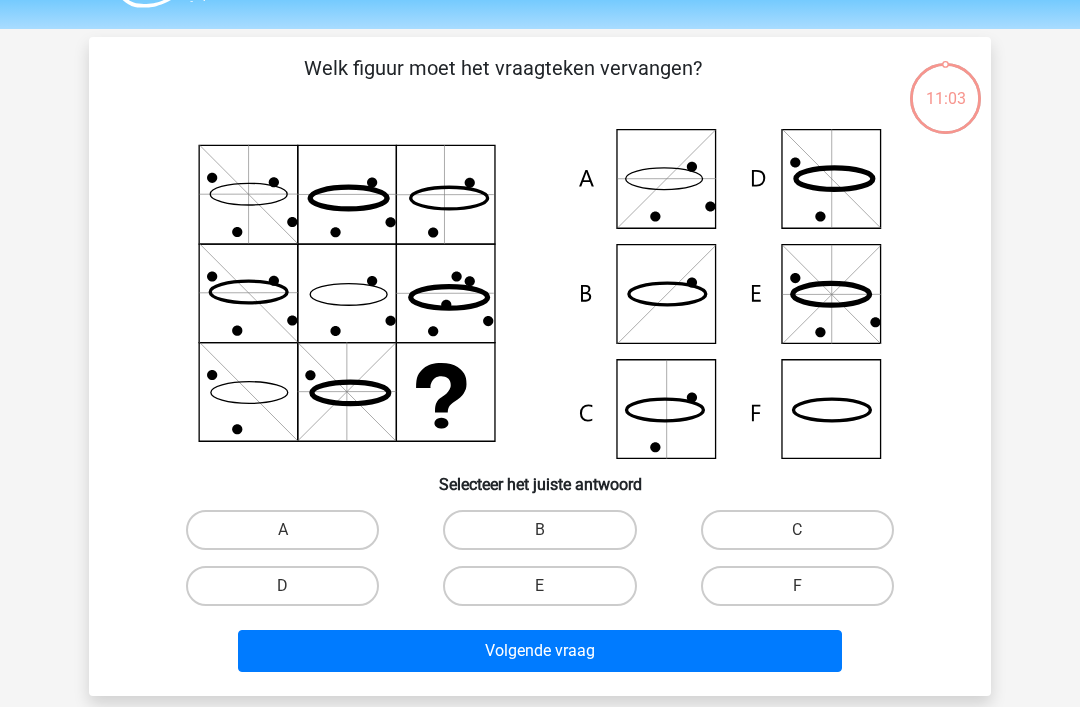 scroll, scrollTop: 92, scrollLeft: 0, axis: vertical 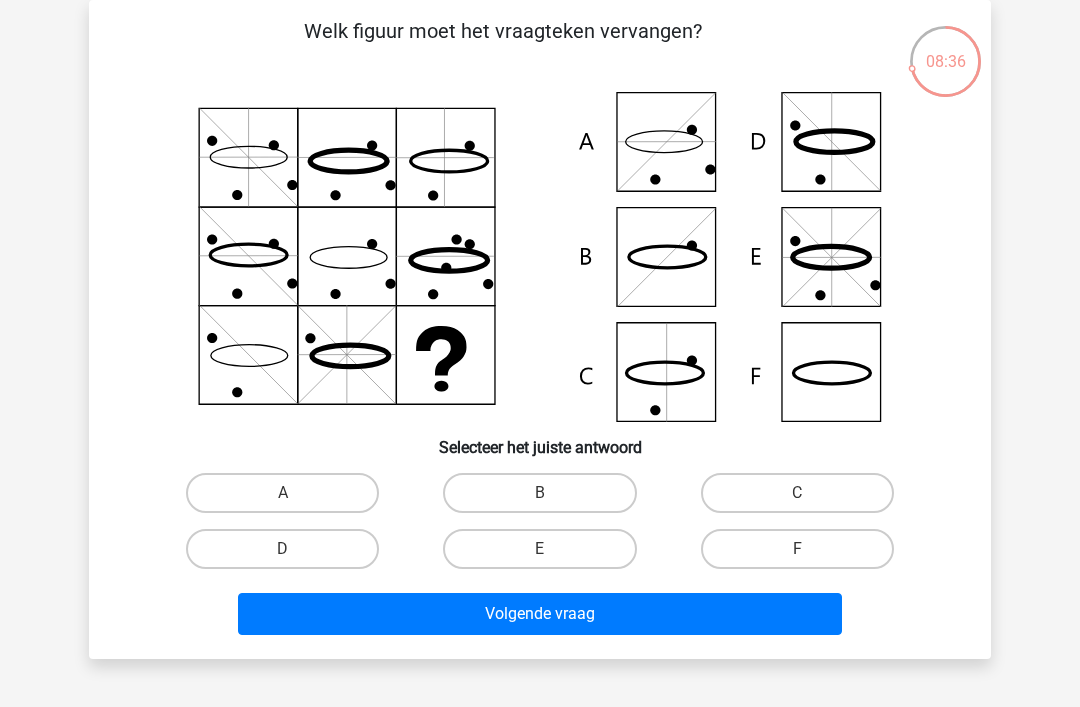 click 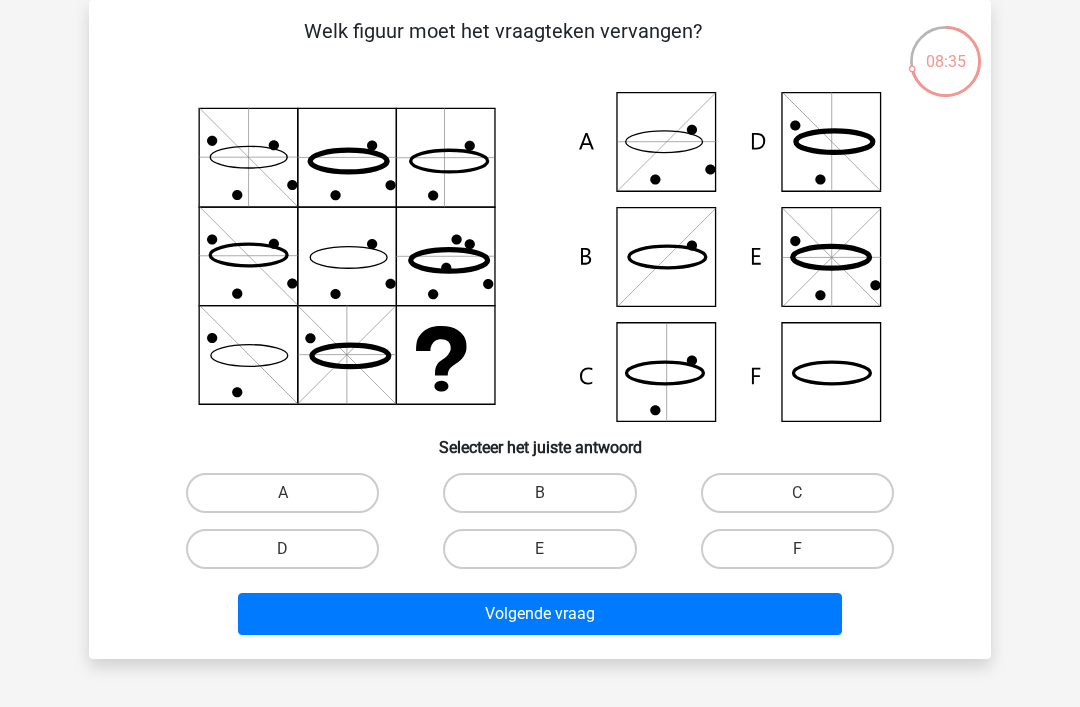 click 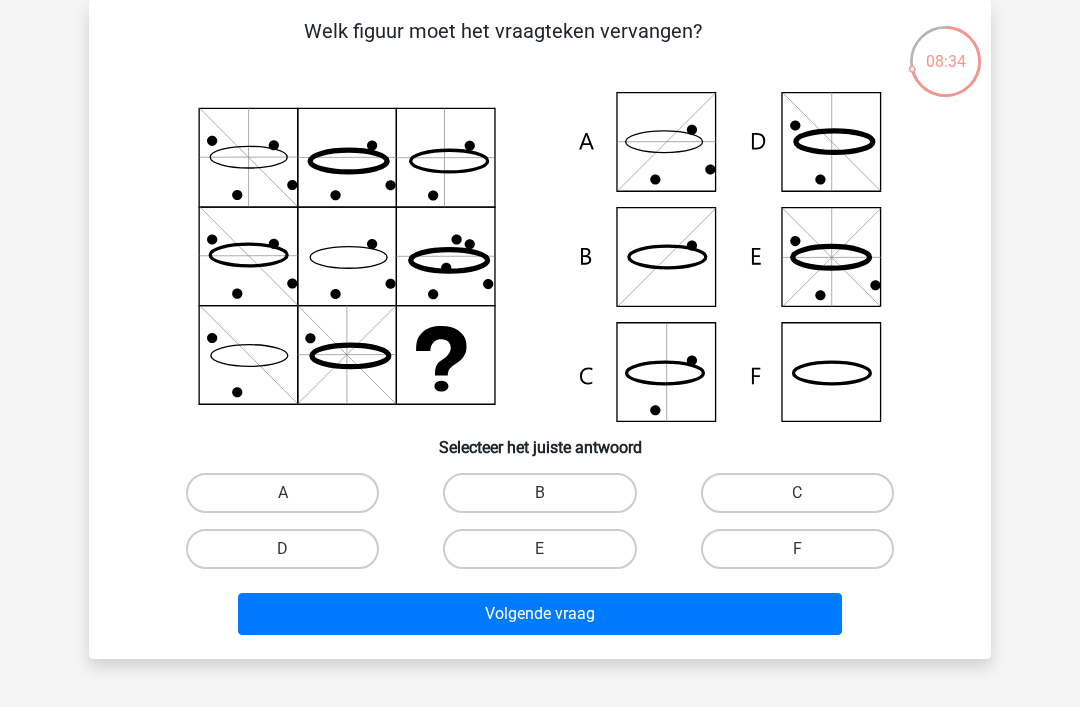 click on "B" at bounding box center (539, 493) 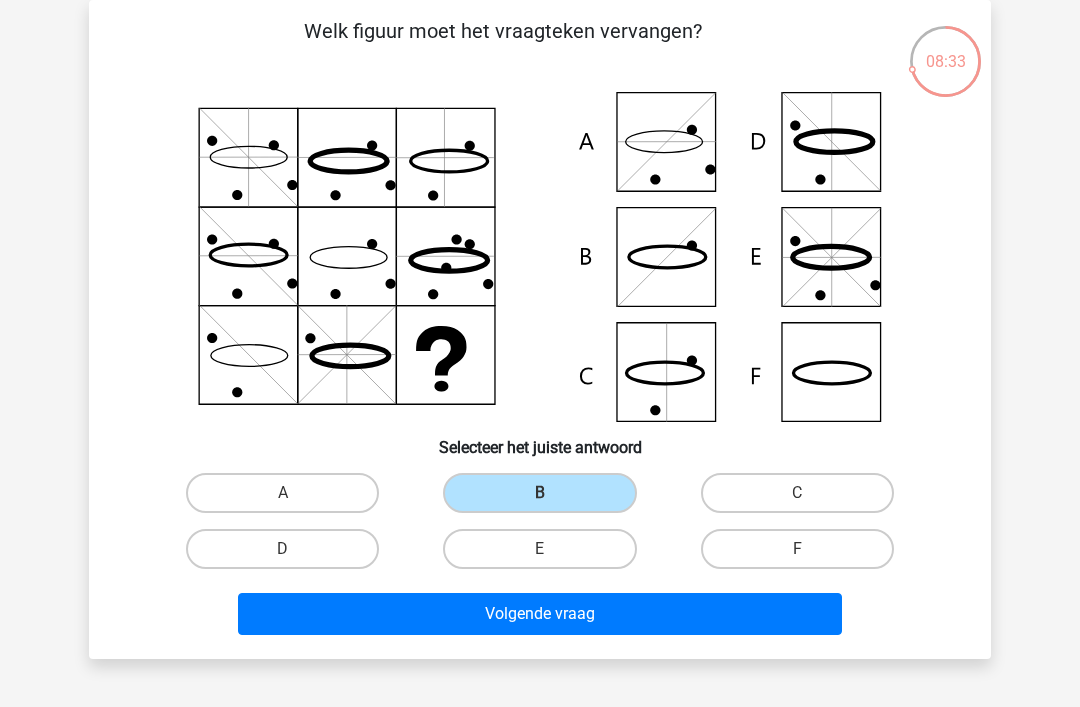 click on "Volgende vraag" at bounding box center (540, 614) 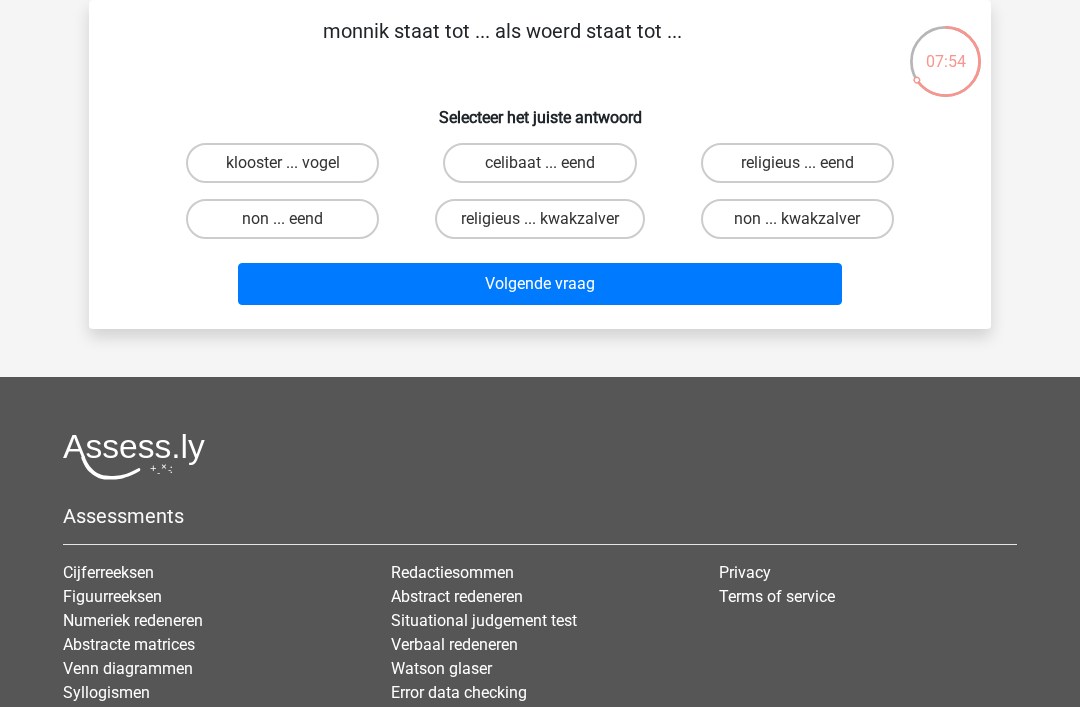 click on "non ... eend" at bounding box center (282, 219) 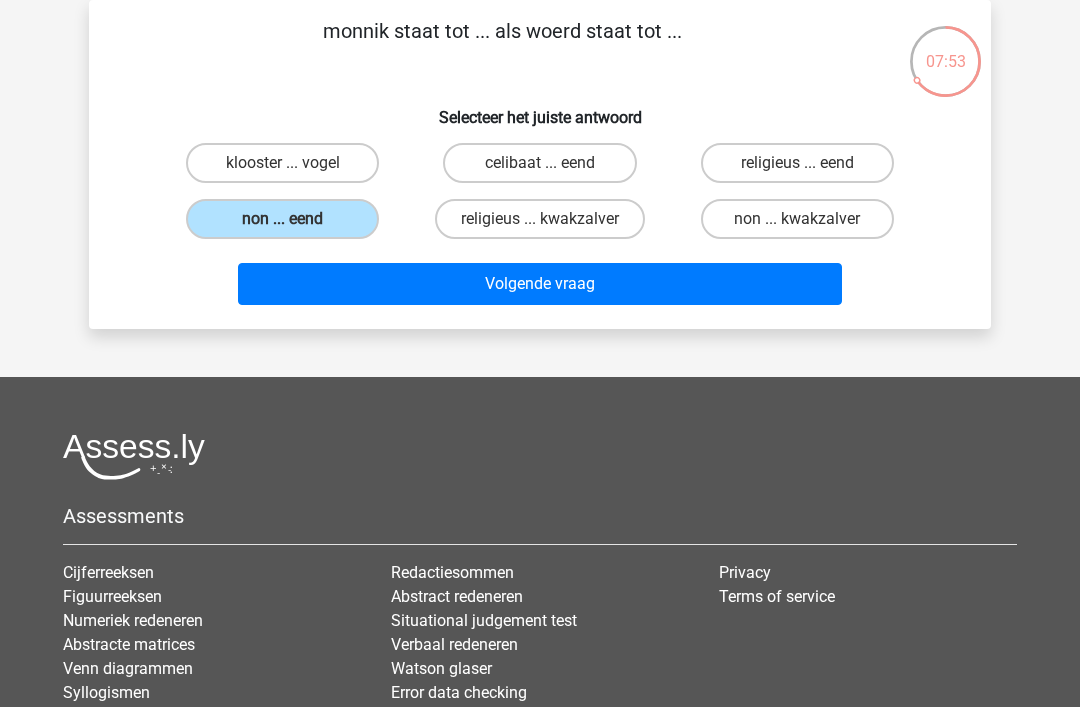 click on "Volgende vraag" at bounding box center (540, 284) 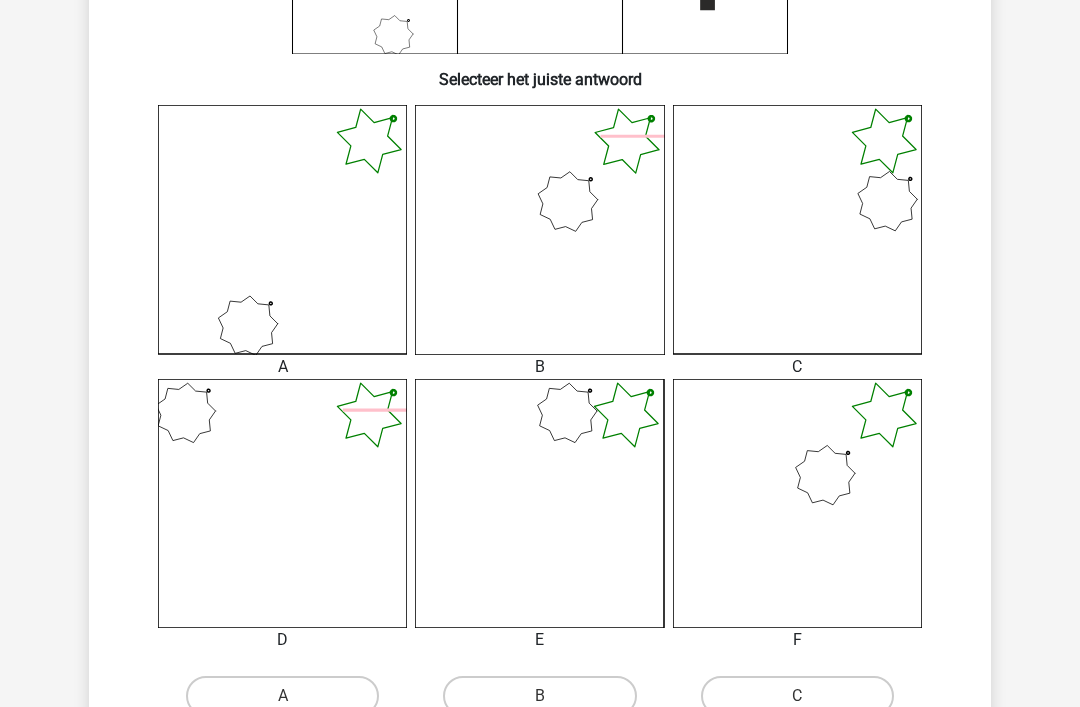 scroll, scrollTop: 473, scrollLeft: 0, axis: vertical 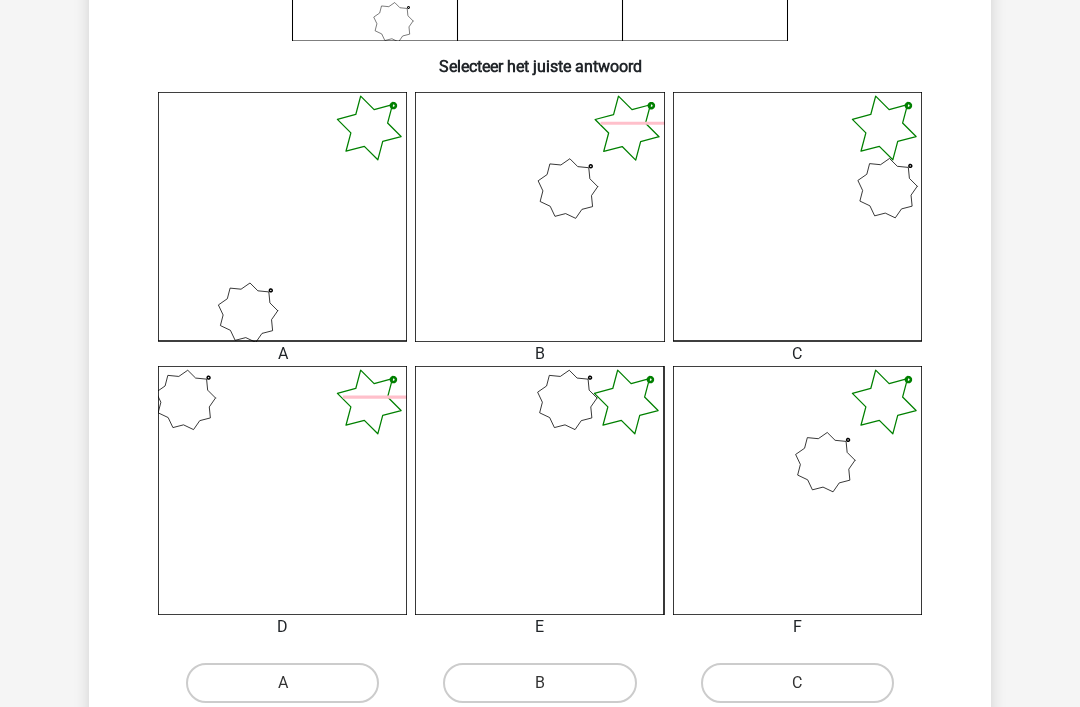 click 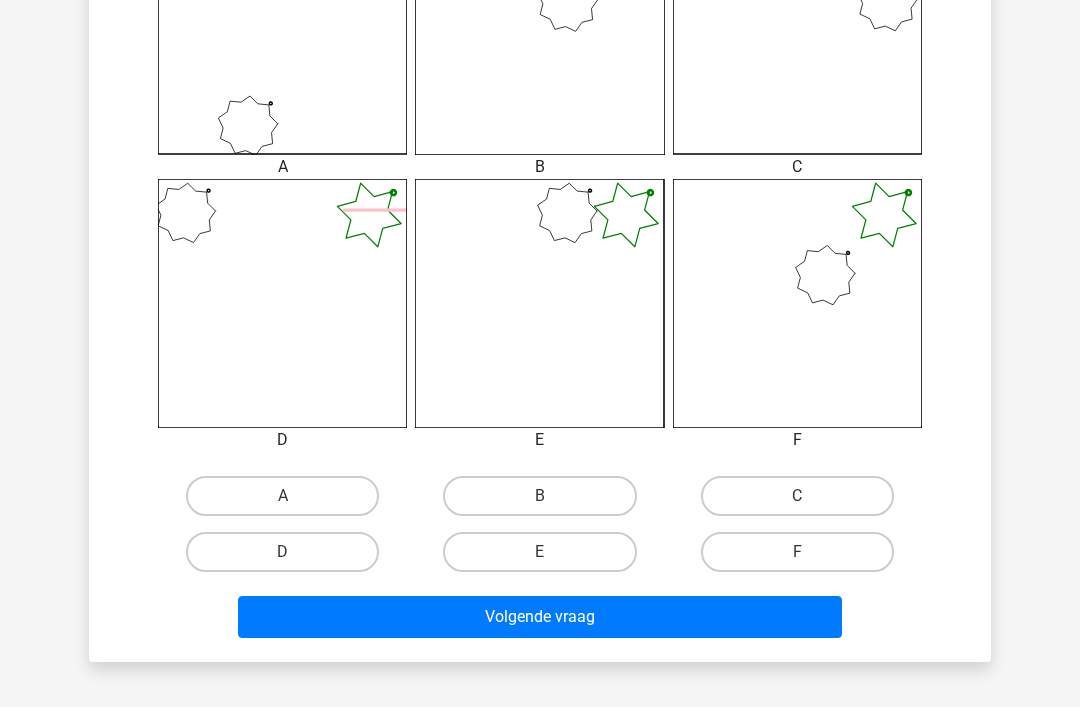 scroll, scrollTop: 660, scrollLeft: 0, axis: vertical 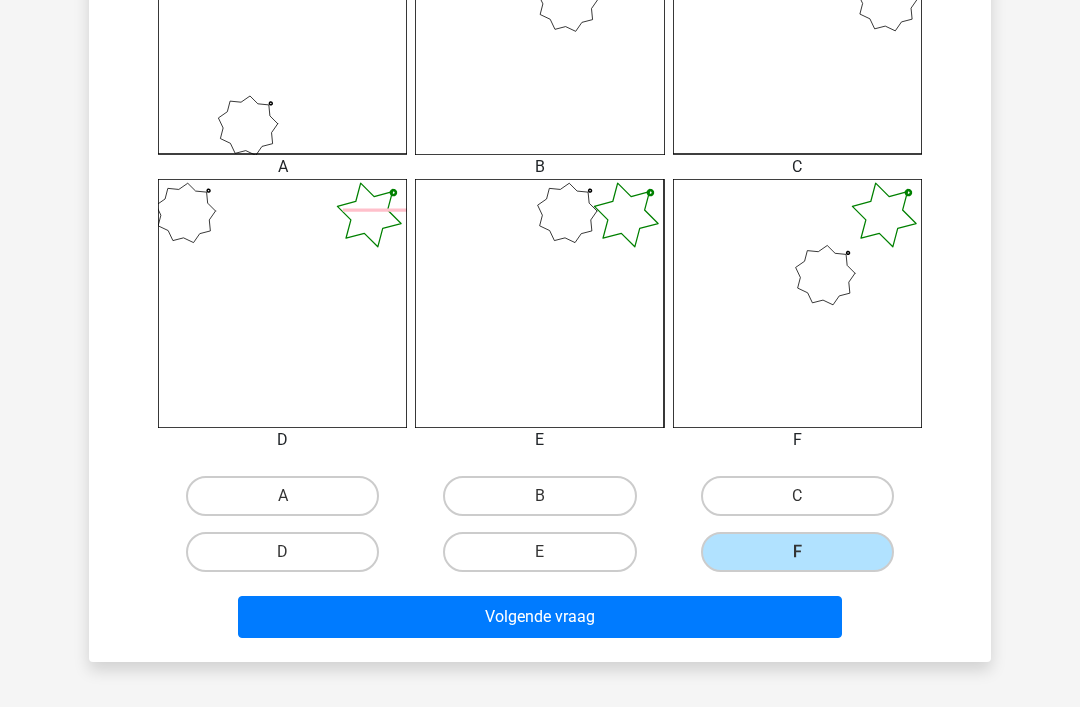 click on "Volgende vraag" at bounding box center (540, 617) 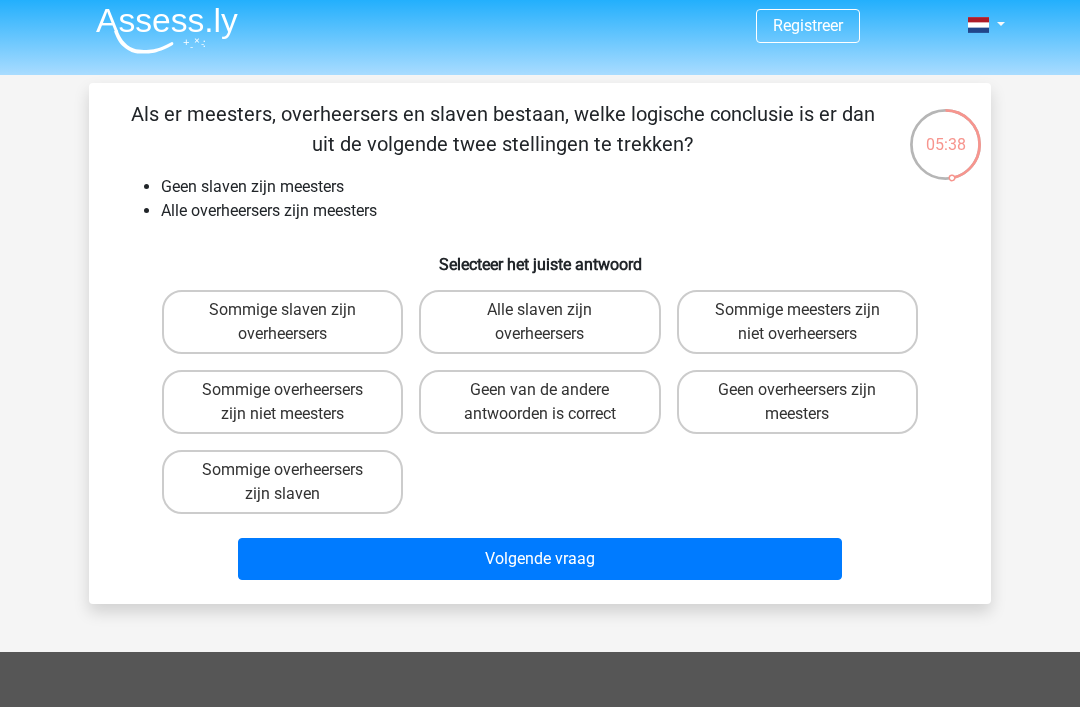 scroll, scrollTop: 22, scrollLeft: 0, axis: vertical 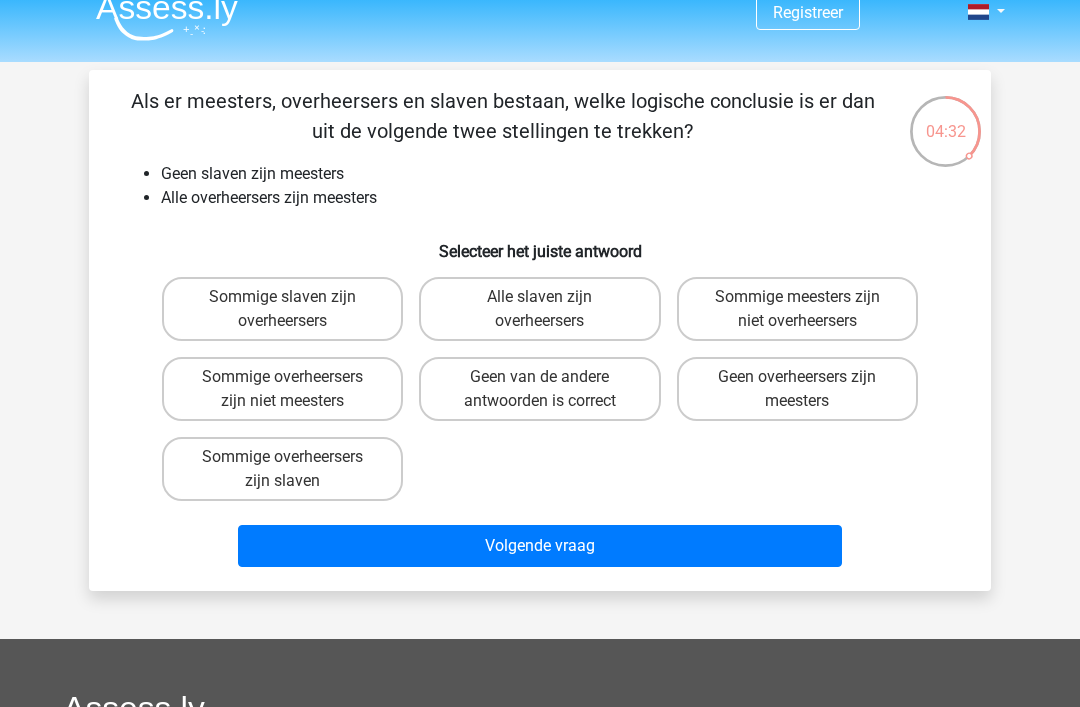 click on "Sommige meesters zijn niet overheersers" at bounding box center [797, 309] 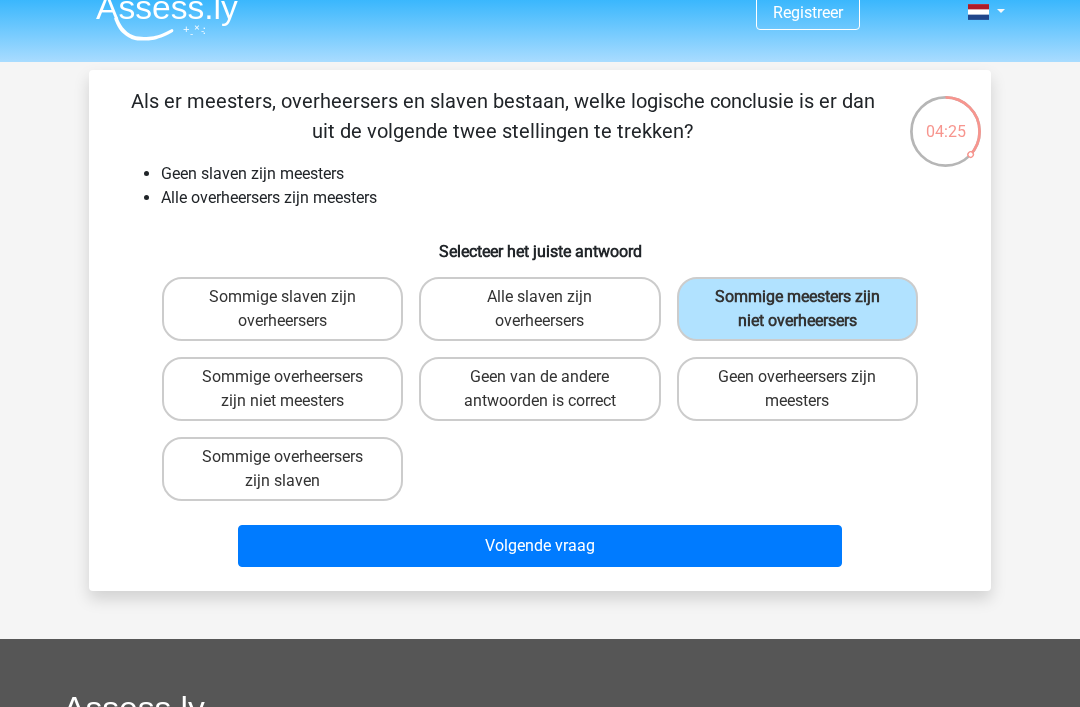 click on "Volgende vraag" at bounding box center (540, 546) 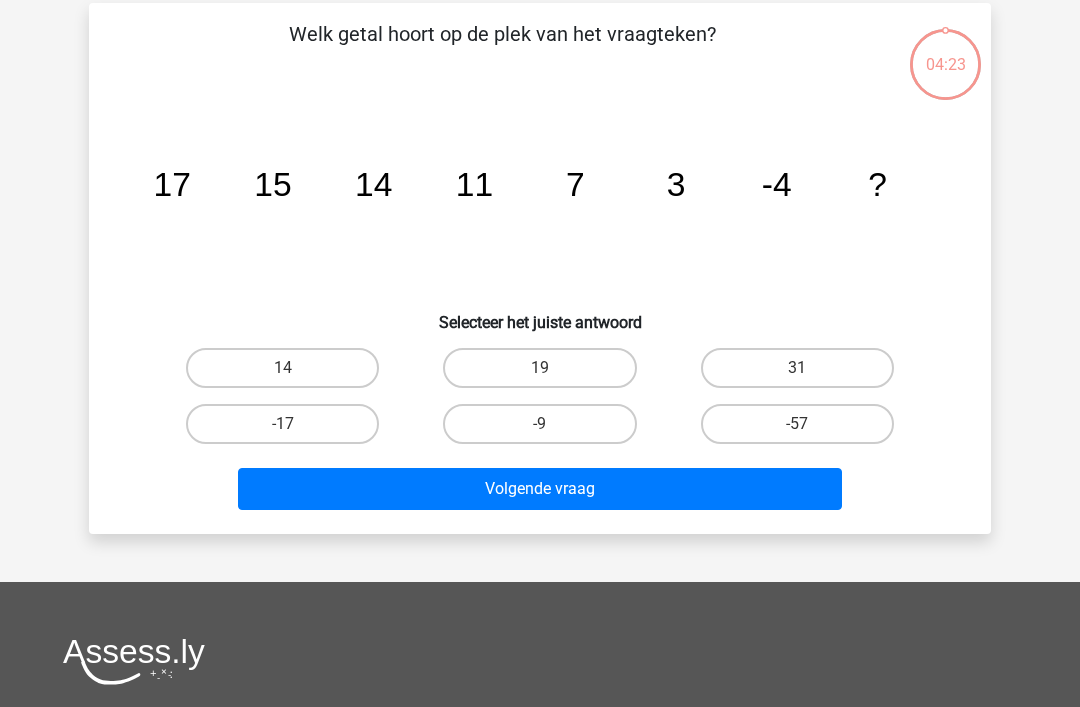 scroll, scrollTop: 92, scrollLeft: 0, axis: vertical 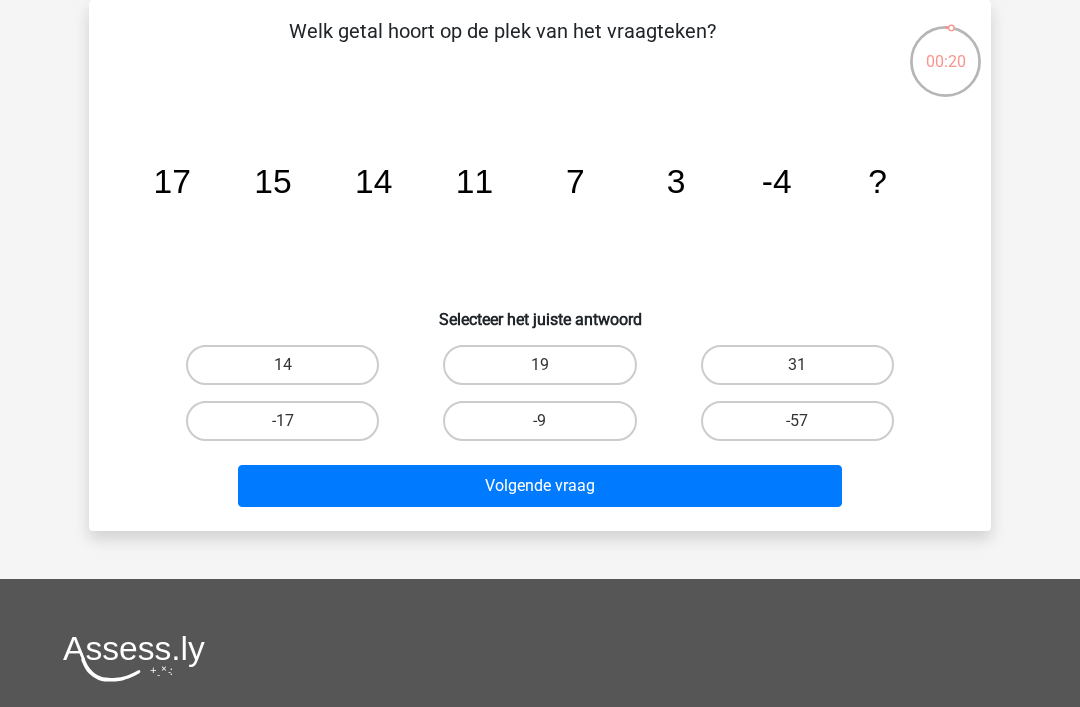 click on "-9" at bounding box center [539, 421] 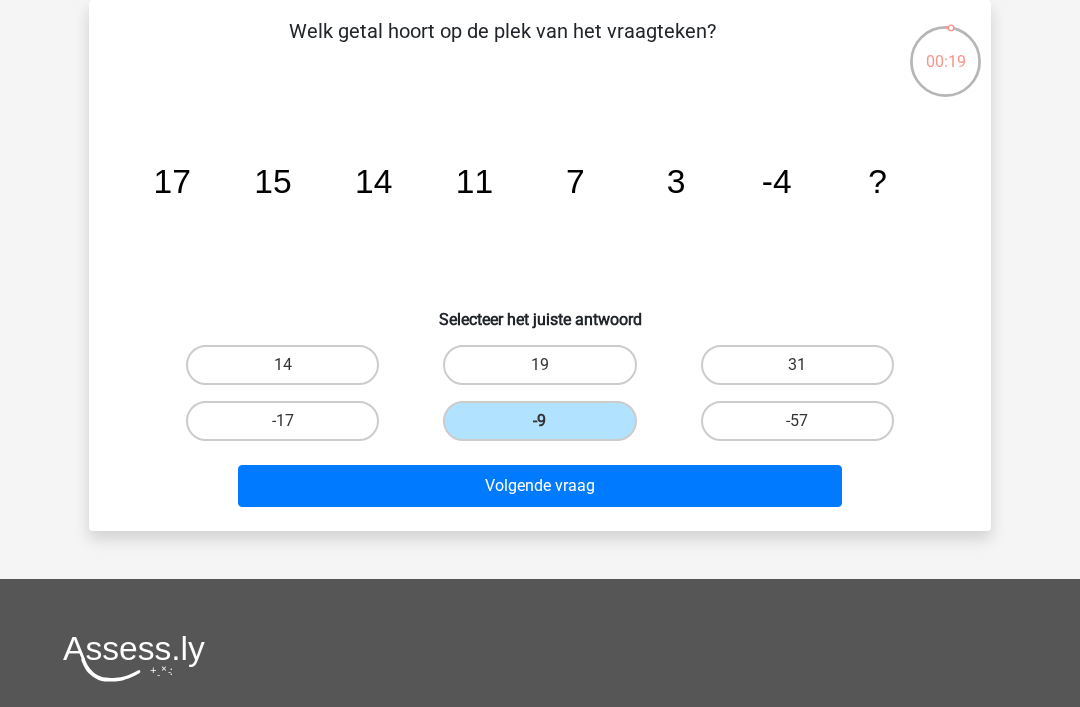 click on "Volgende vraag" at bounding box center [540, 486] 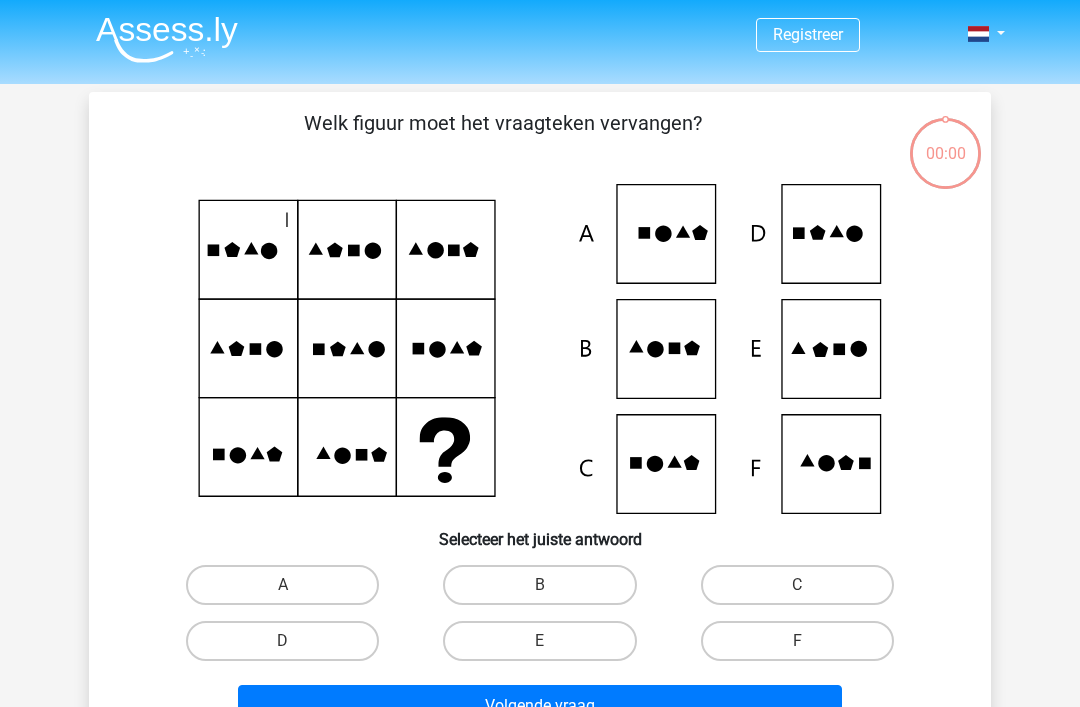 scroll, scrollTop: 92, scrollLeft: 0, axis: vertical 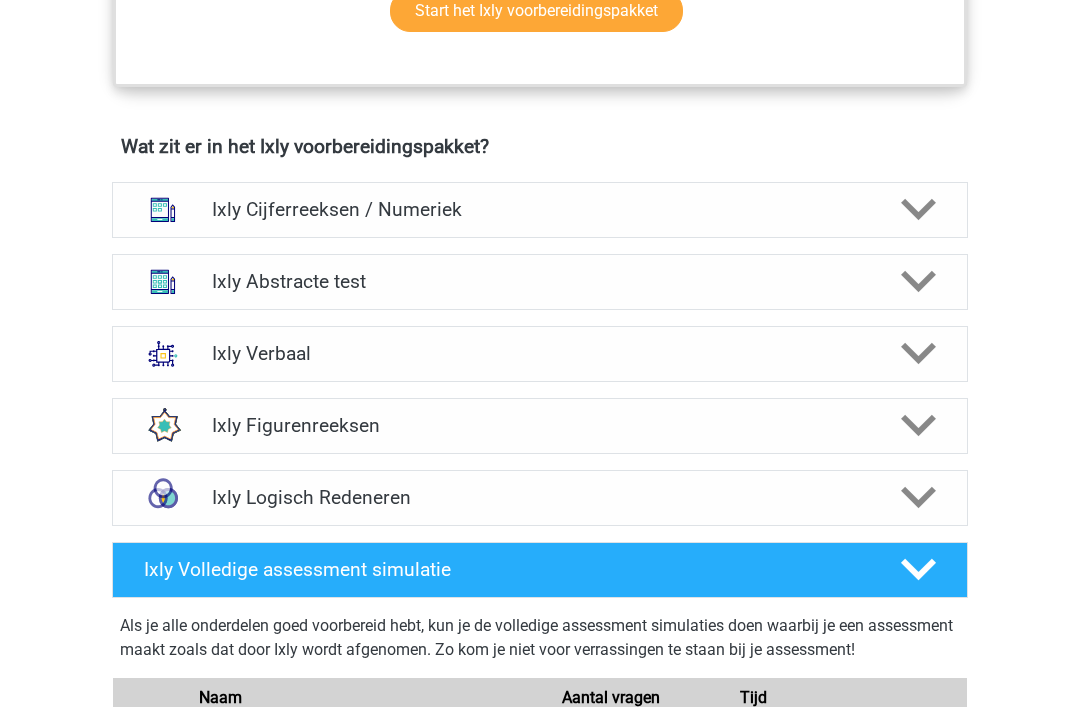 click at bounding box center [917, 209] 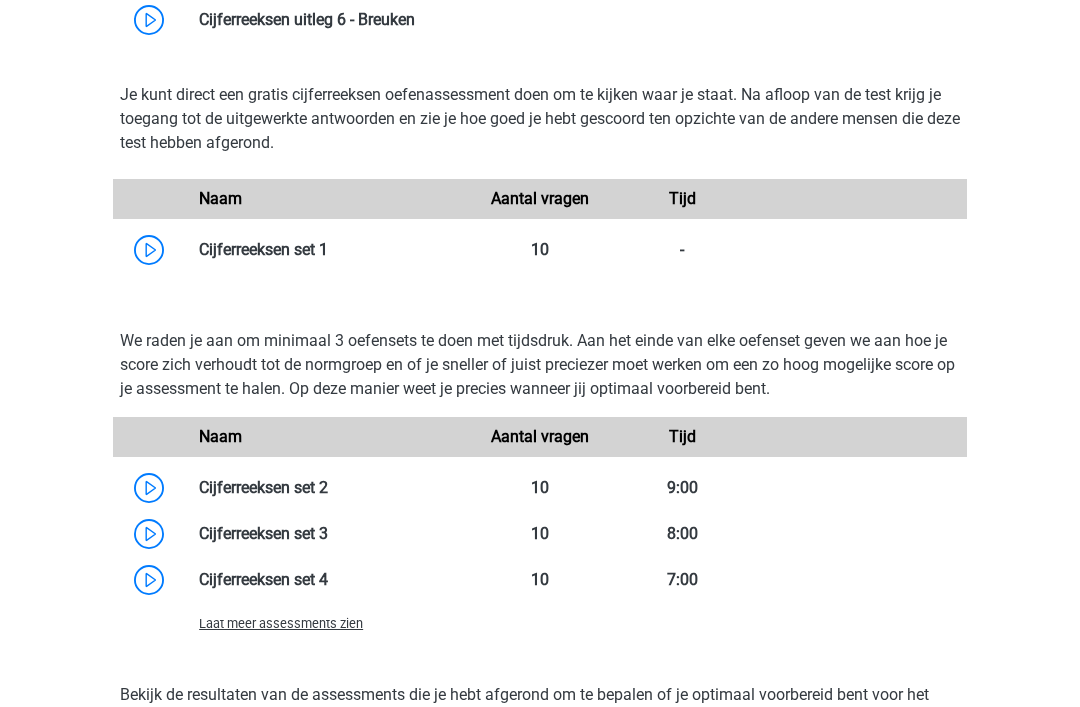 scroll, scrollTop: 1762, scrollLeft: 0, axis: vertical 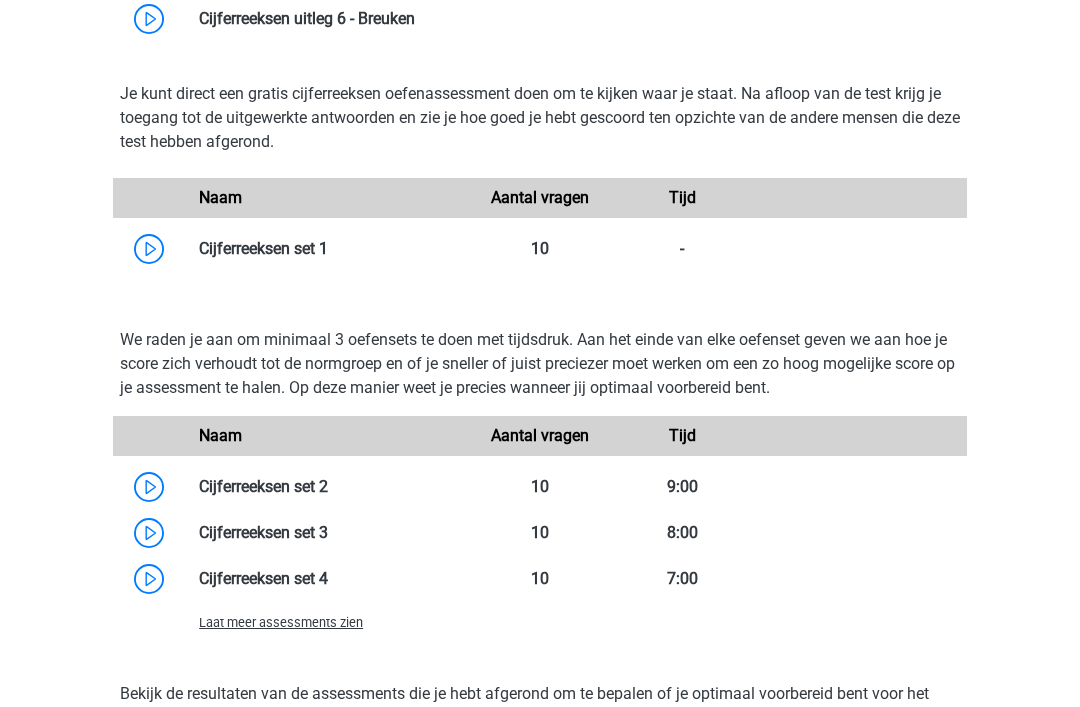 click at bounding box center (328, 248) 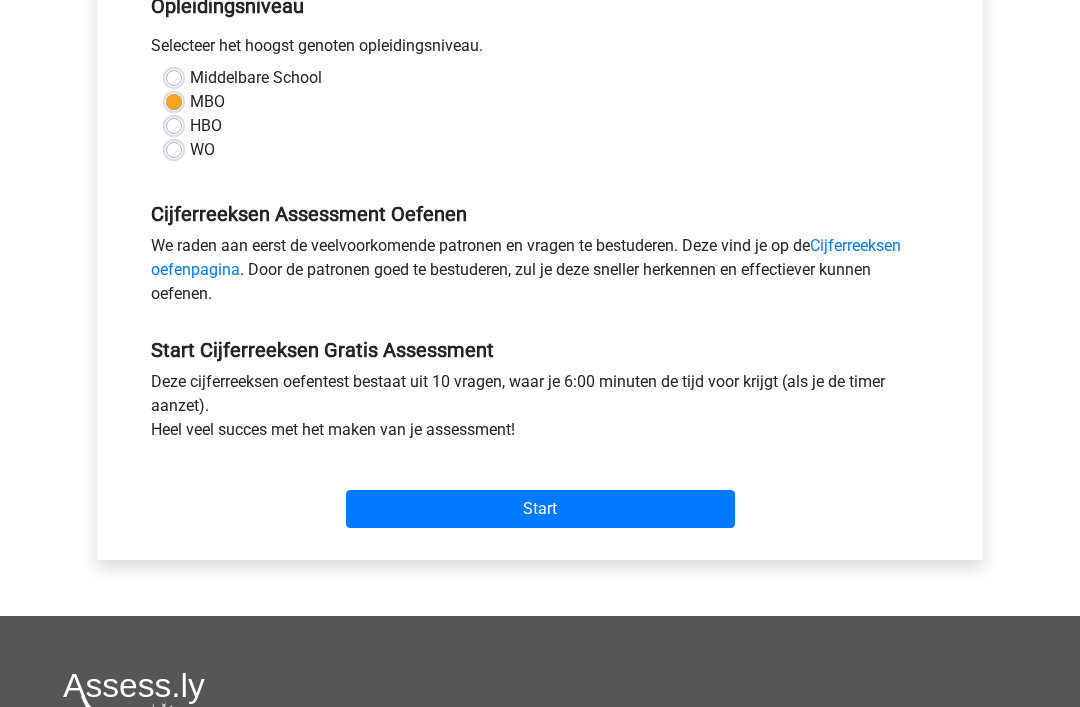 scroll, scrollTop: 438, scrollLeft: 0, axis: vertical 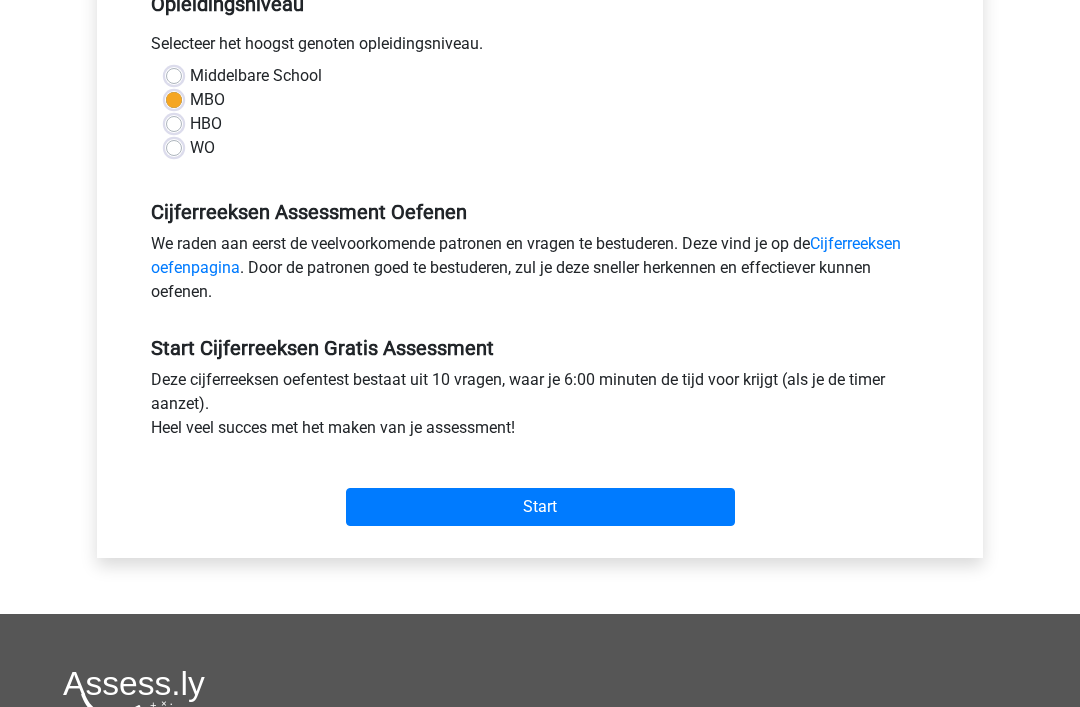 click on "Start" at bounding box center (540, 507) 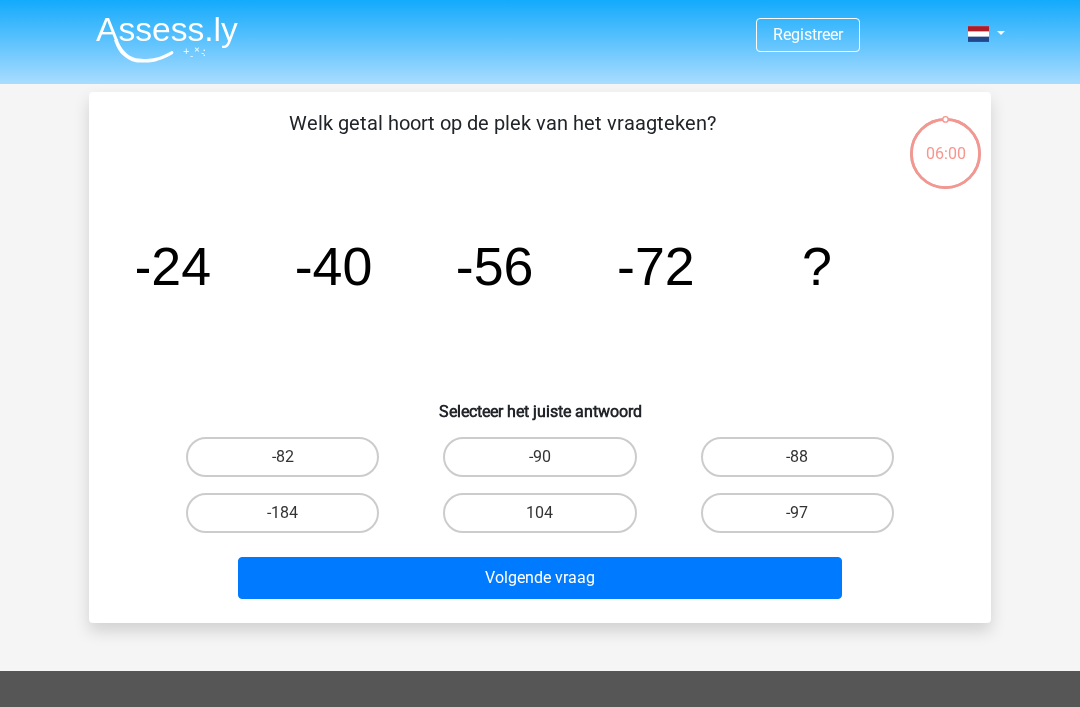 scroll, scrollTop: 0, scrollLeft: 0, axis: both 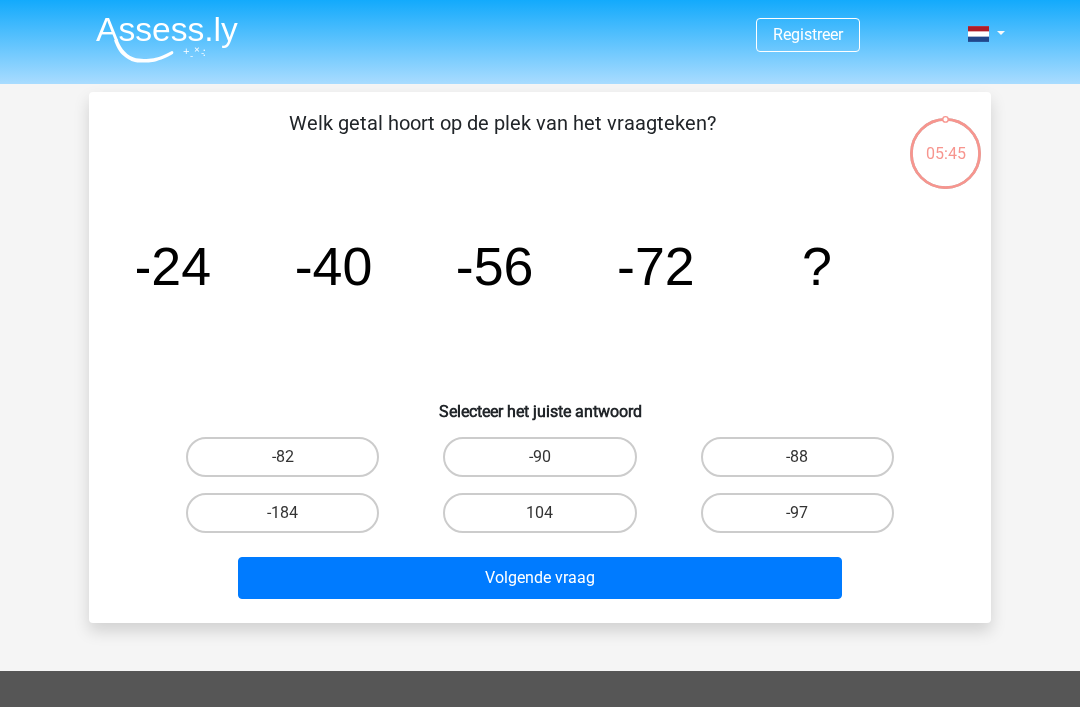 click on "-88" at bounding box center (797, 457) 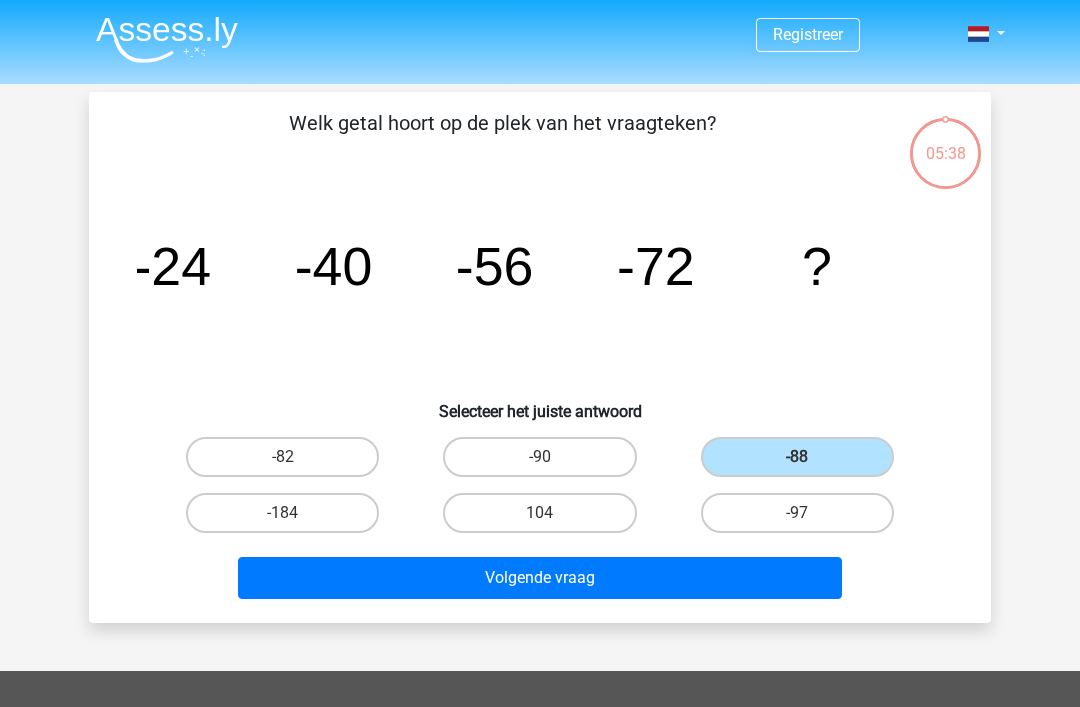click on "Volgende vraag" at bounding box center (540, 578) 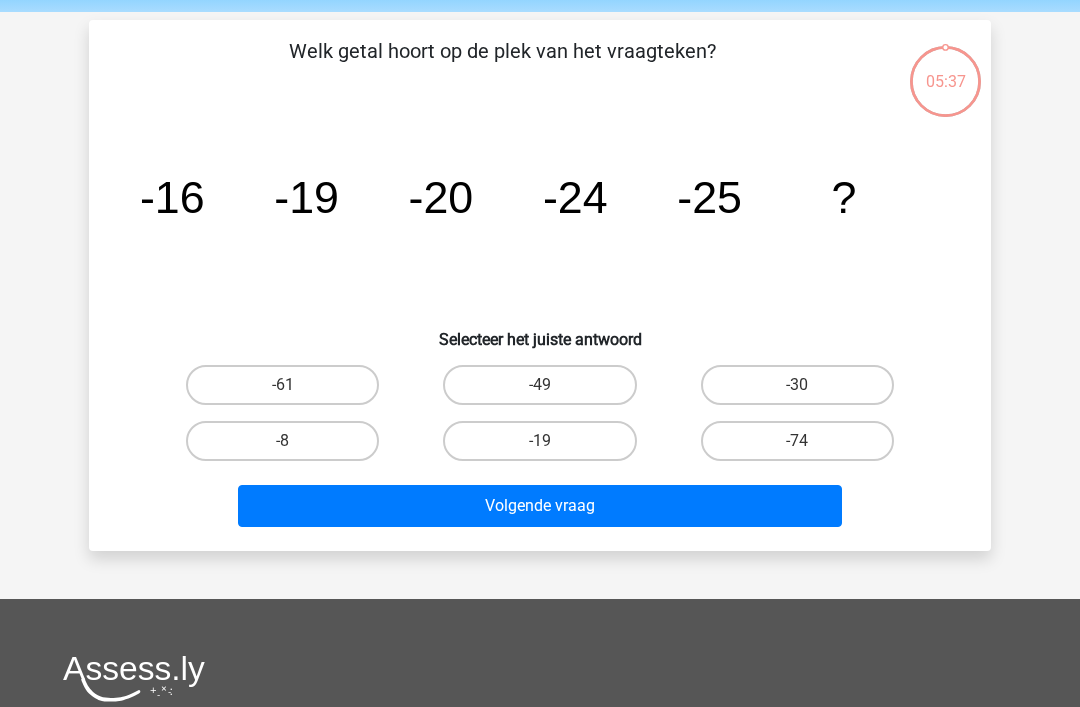 scroll, scrollTop: 92, scrollLeft: 0, axis: vertical 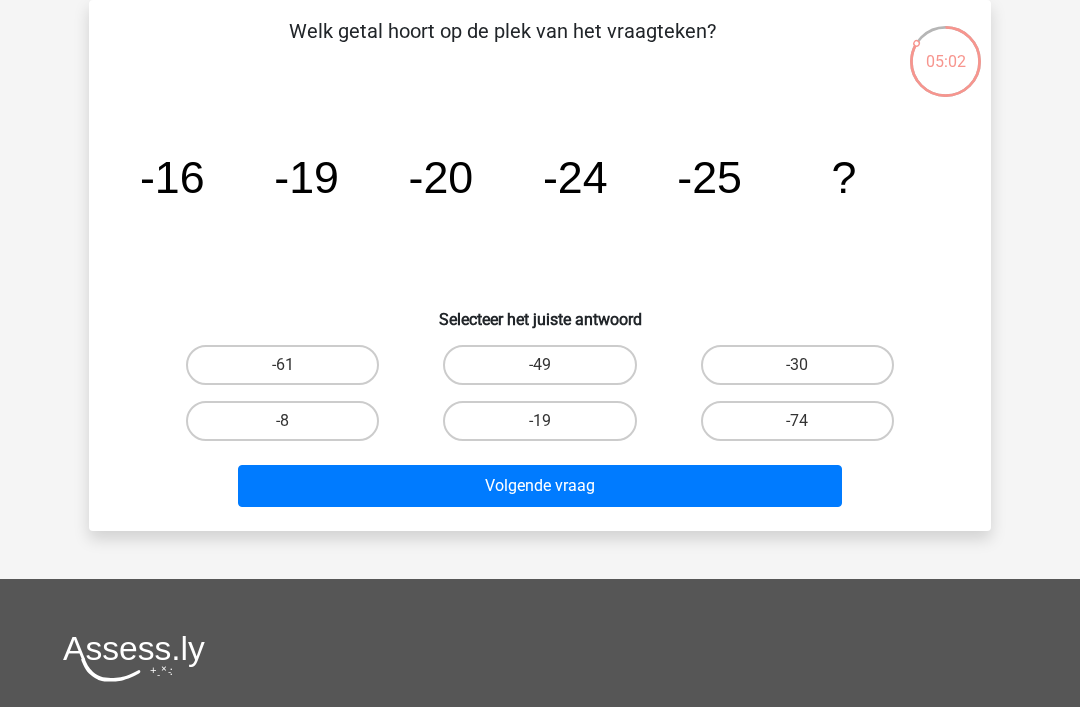 click on "-30" at bounding box center [797, 365] 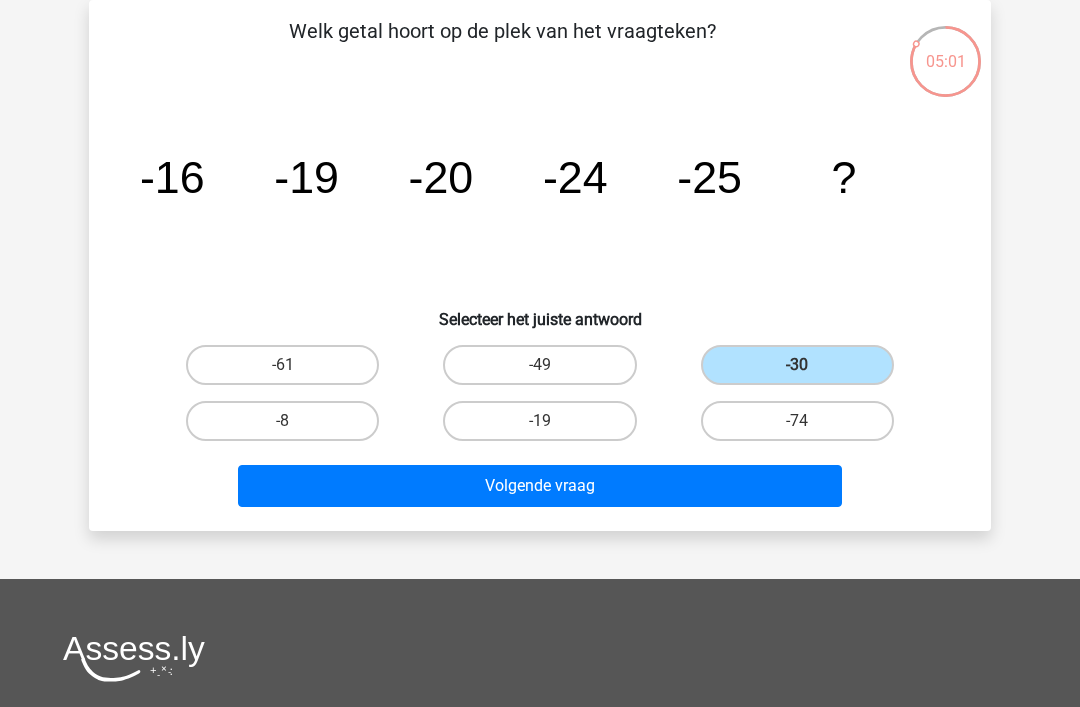click on "Volgende vraag" at bounding box center [540, 486] 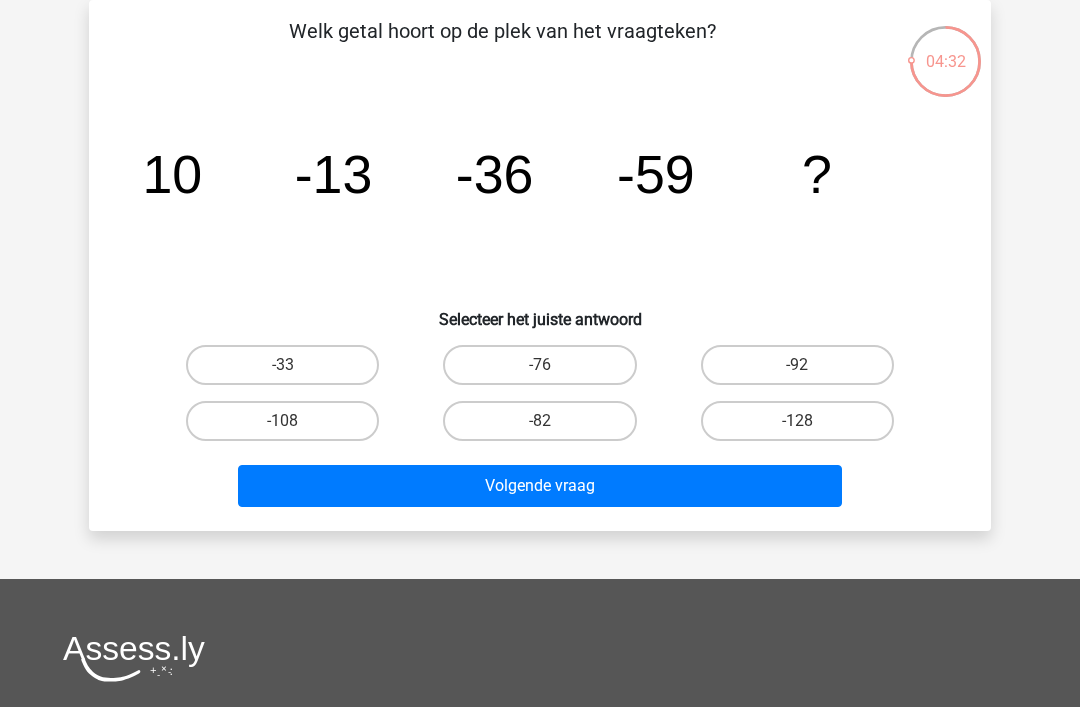 click on "-82" at bounding box center (539, 421) 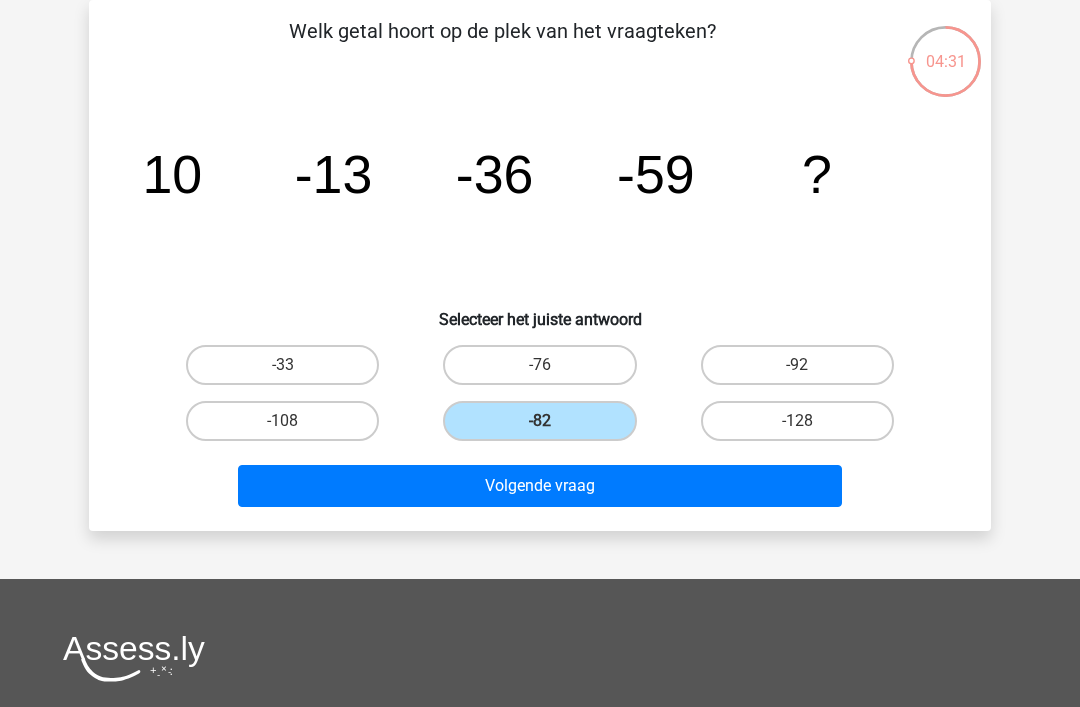 click on "Volgende vraag" at bounding box center (540, 486) 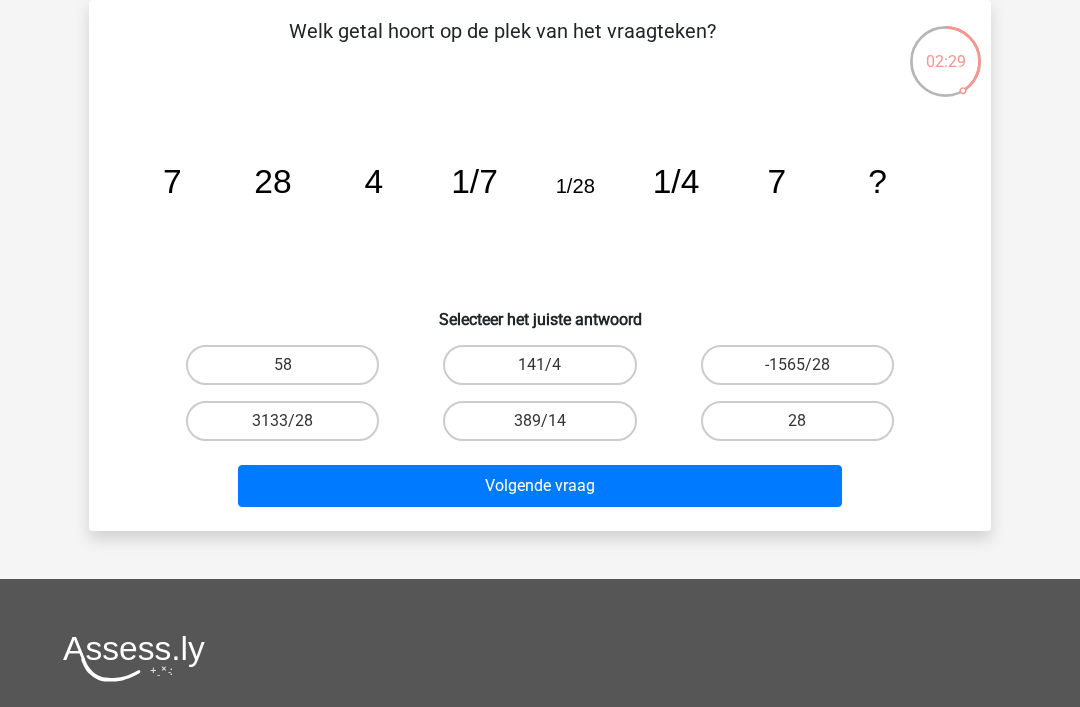 click on "28" at bounding box center [797, 421] 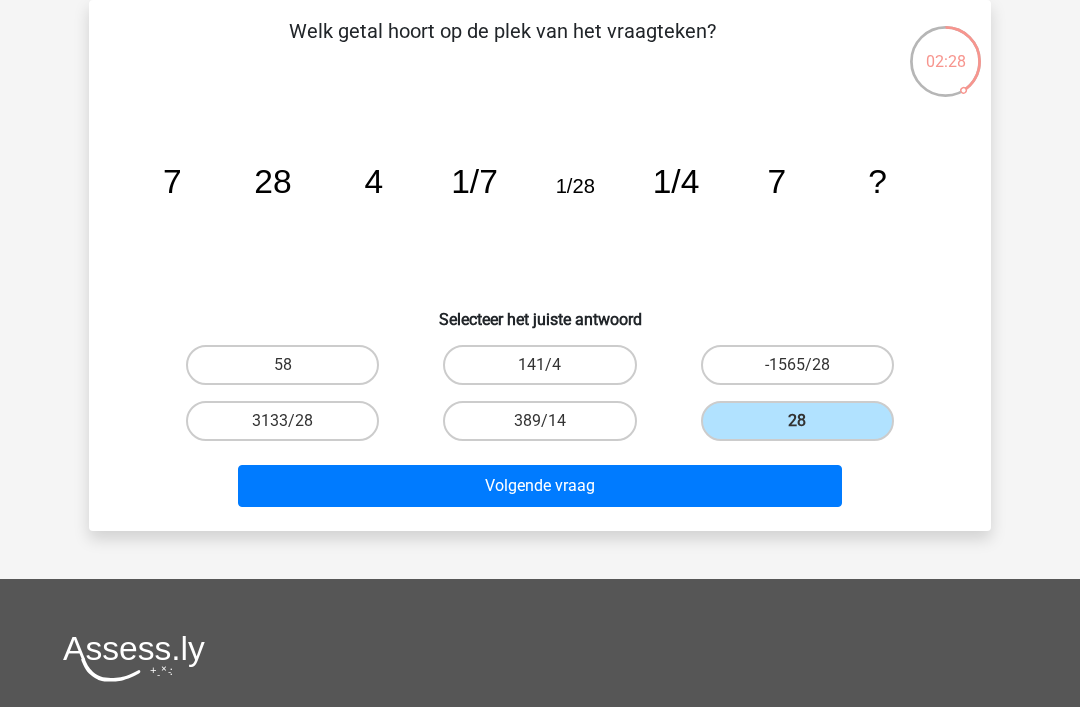 click on "Volgende vraag" at bounding box center [540, 486] 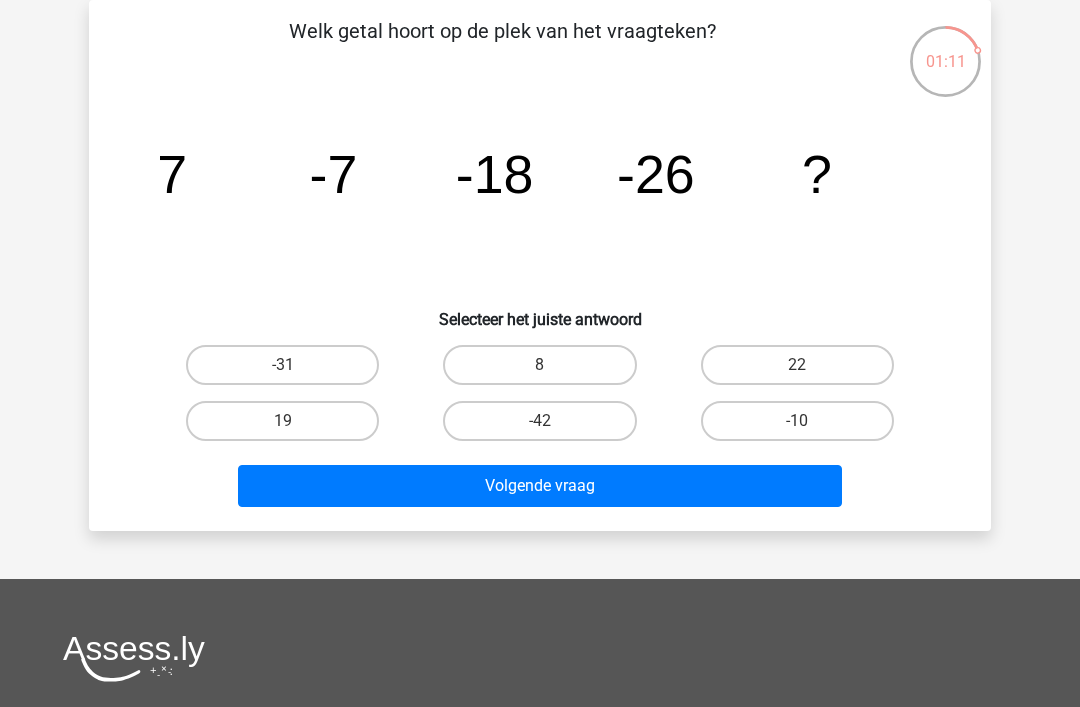 click on "-42" at bounding box center (539, 421) 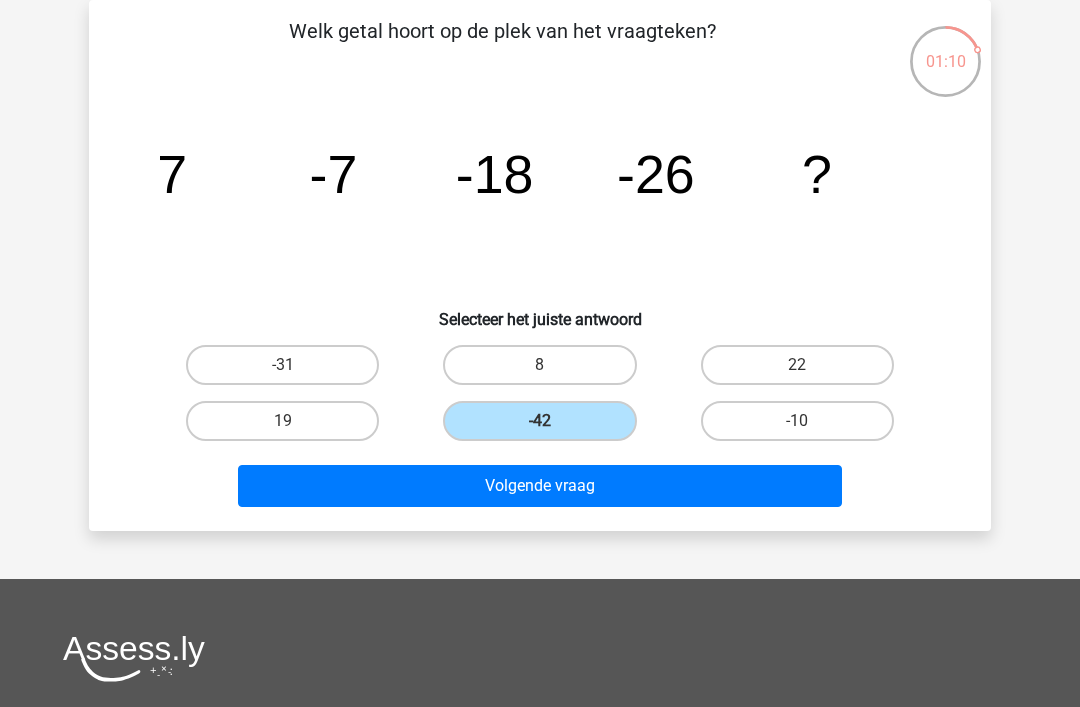 click on "Volgende vraag" at bounding box center (540, 486) 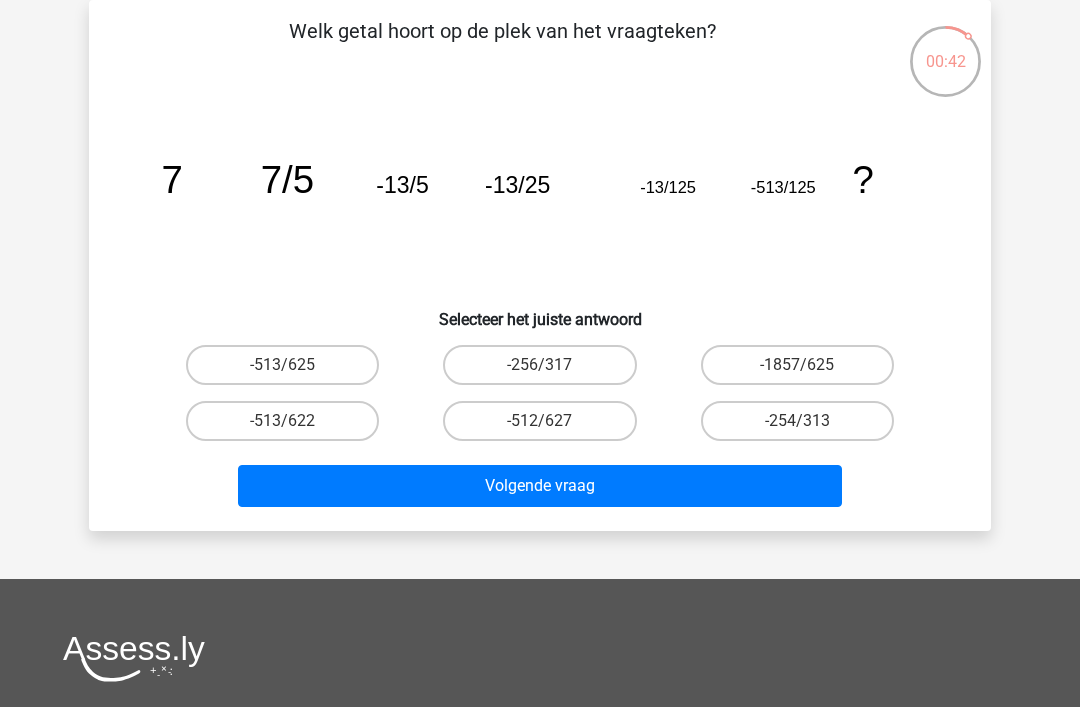 click on "-513/625" at bounding box center [282, 365] 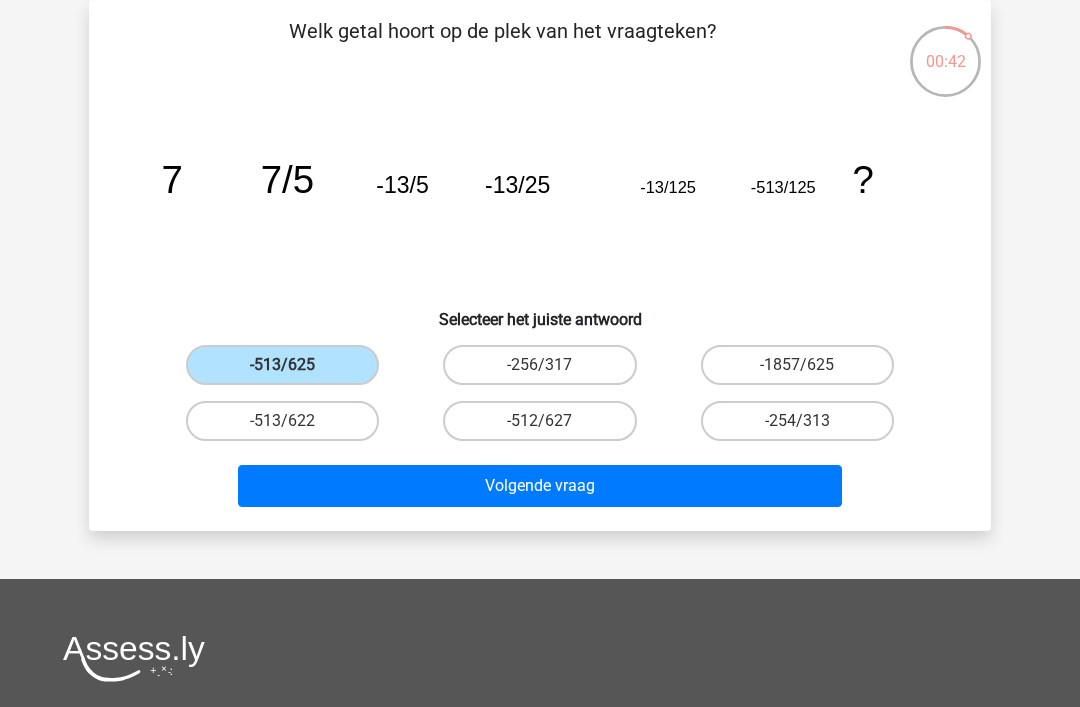 click on "Volgende vraag" at bounding box center [540, 486] 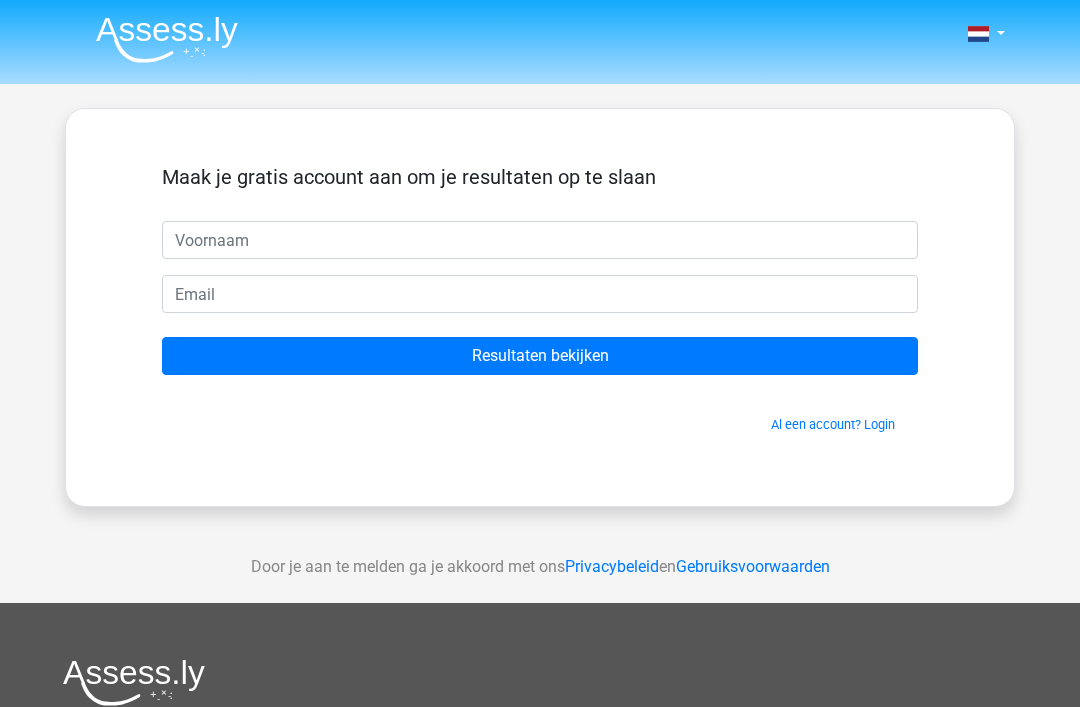 scroll, scrollTop: 92, scrollLeft: 0, axis: vertical 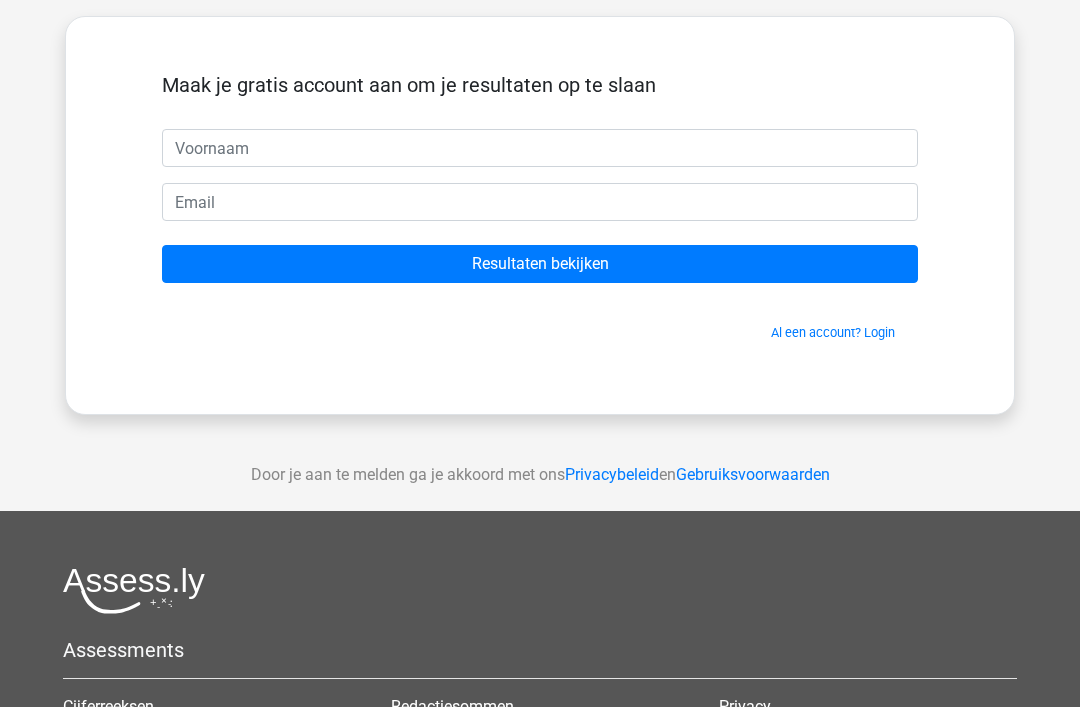 click on "Resultaten bekijken" at bounding box center [540, 264] 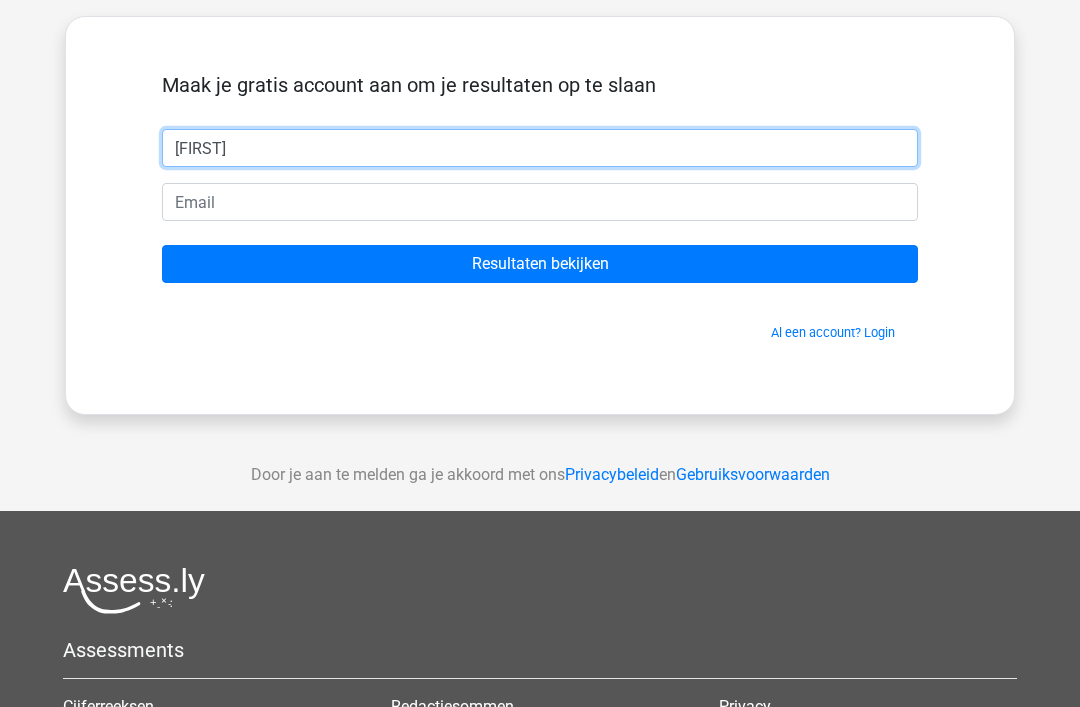 type on "[FIRST]" 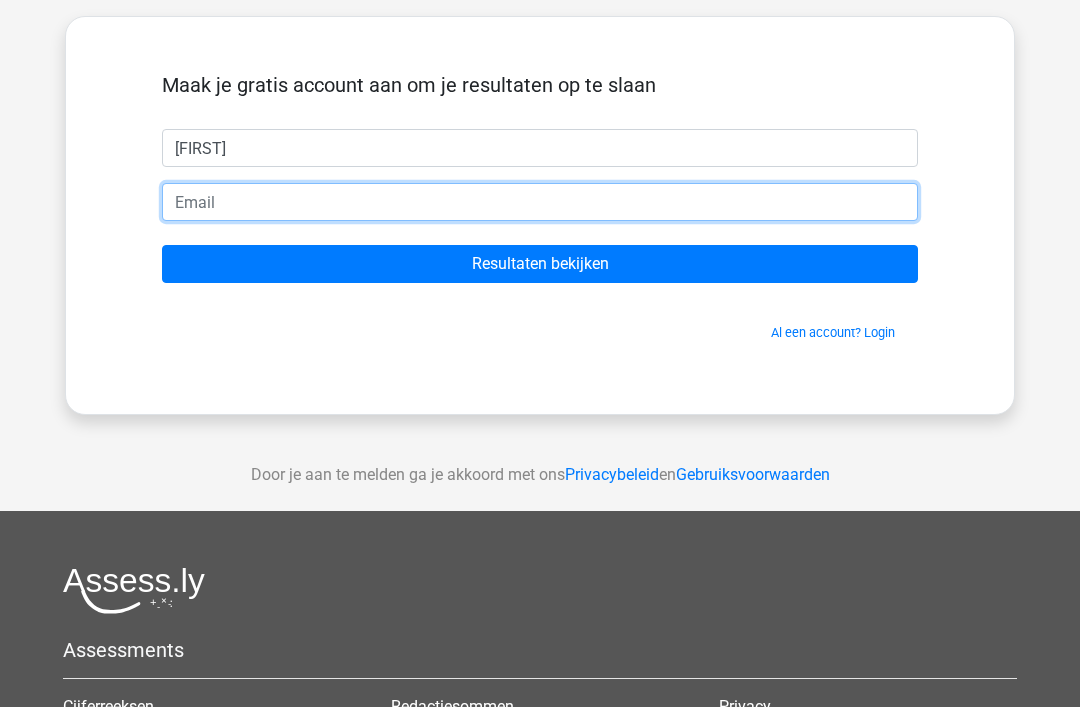 click at bounding box center (540, 202) 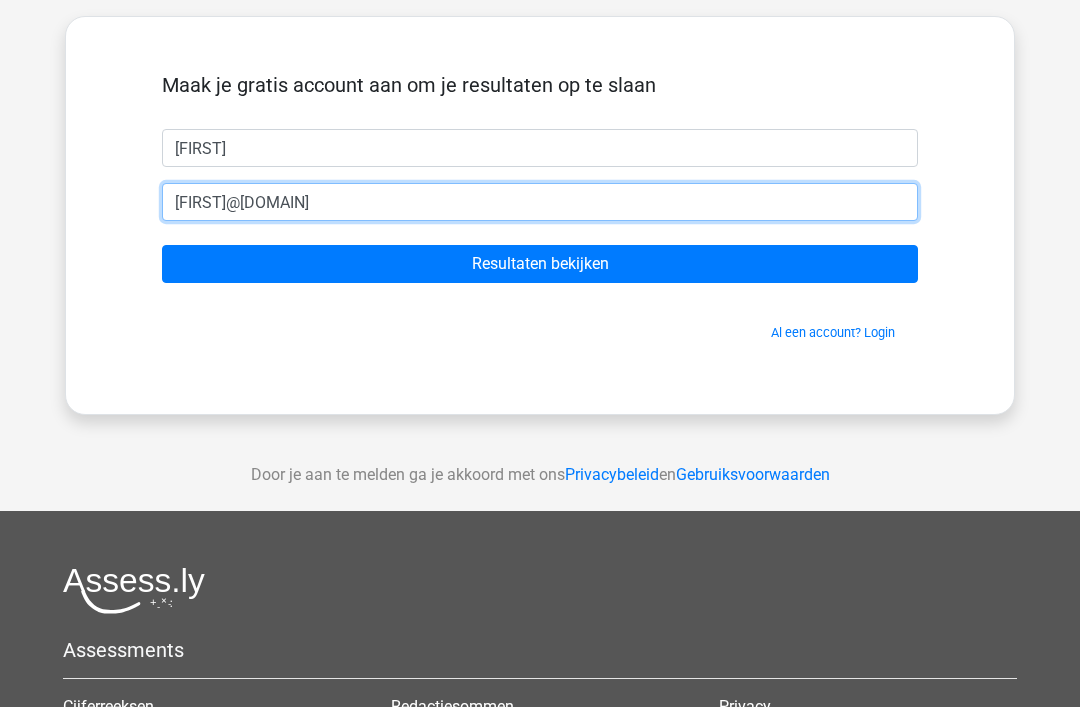 type on "[USERNAME]@example.com" 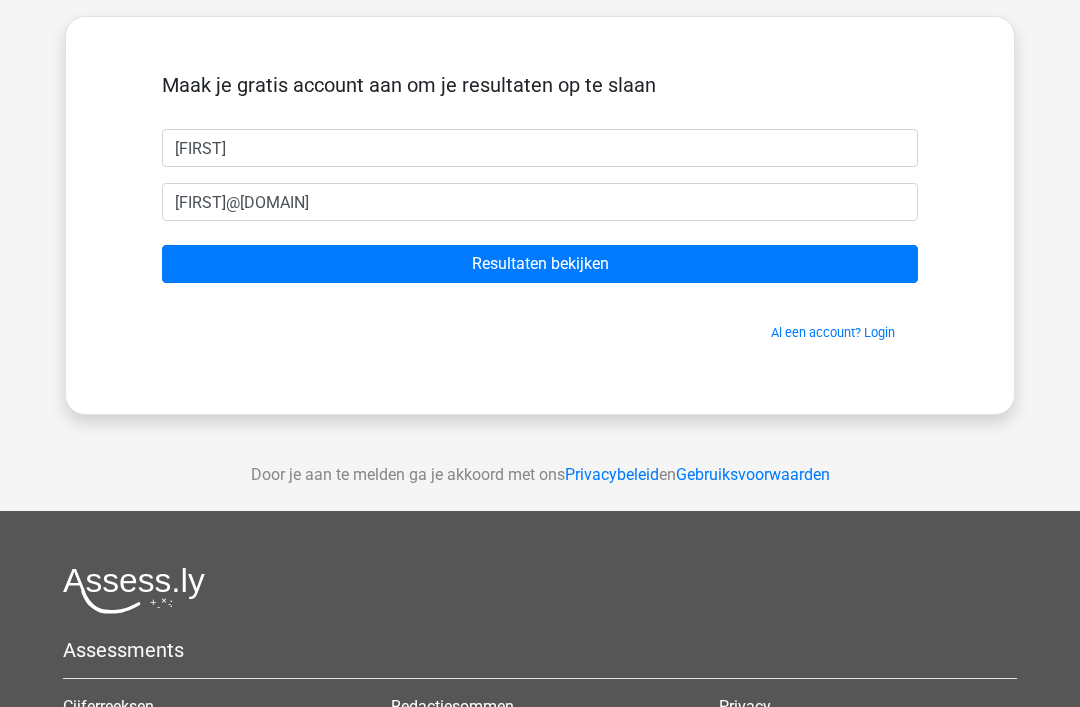 click on "Resultaten bekijken" at bounding box center [540, 264] 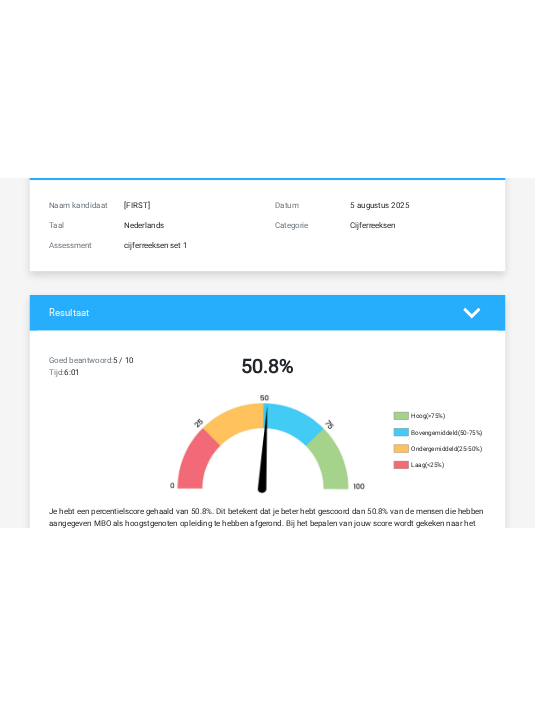 scroll, scrollTop: 0, scrollLeft: 0, axis: both 